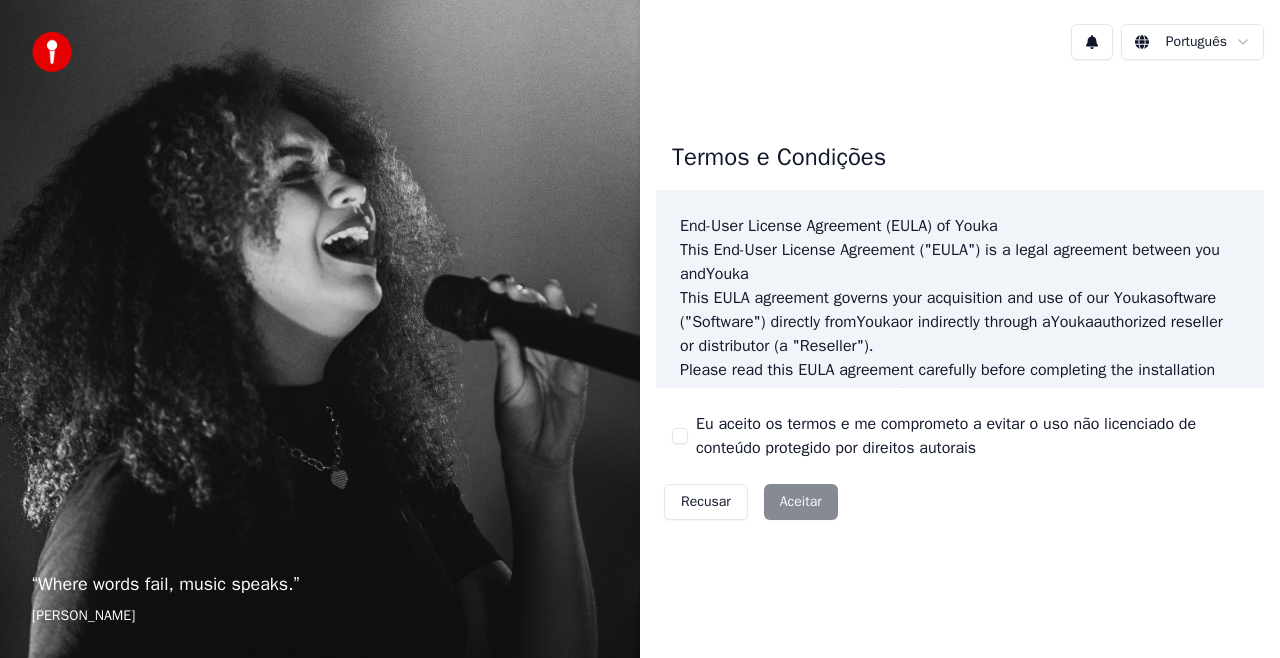 scroll, scrollTop: 0, scrollLeft: 0, axis: both 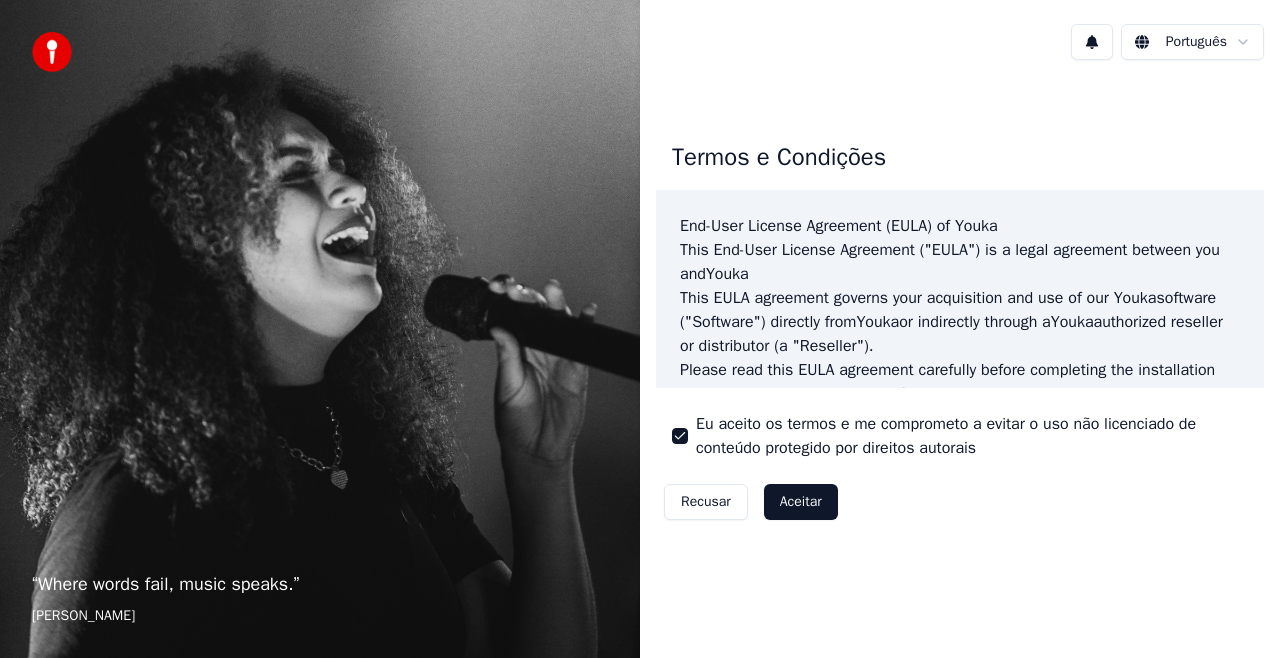 click on "Aceitar" at bounding box center (801, 502) 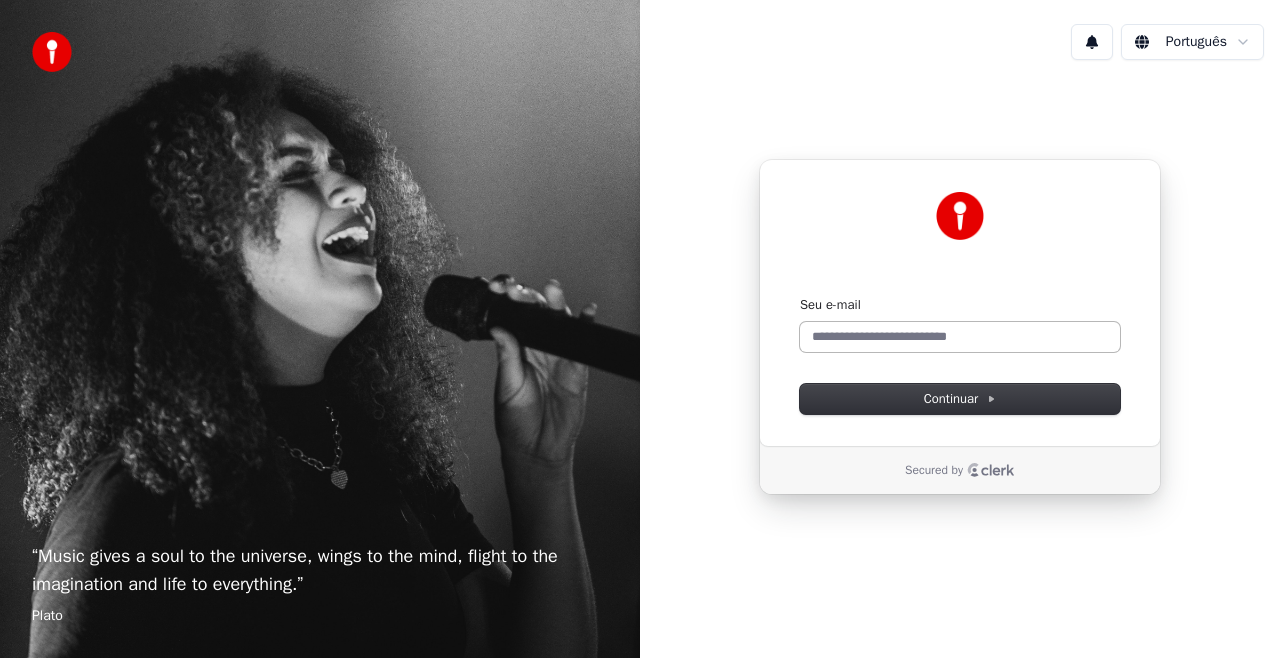 click on "Seu e-mail" at bounding box center (960, 305) 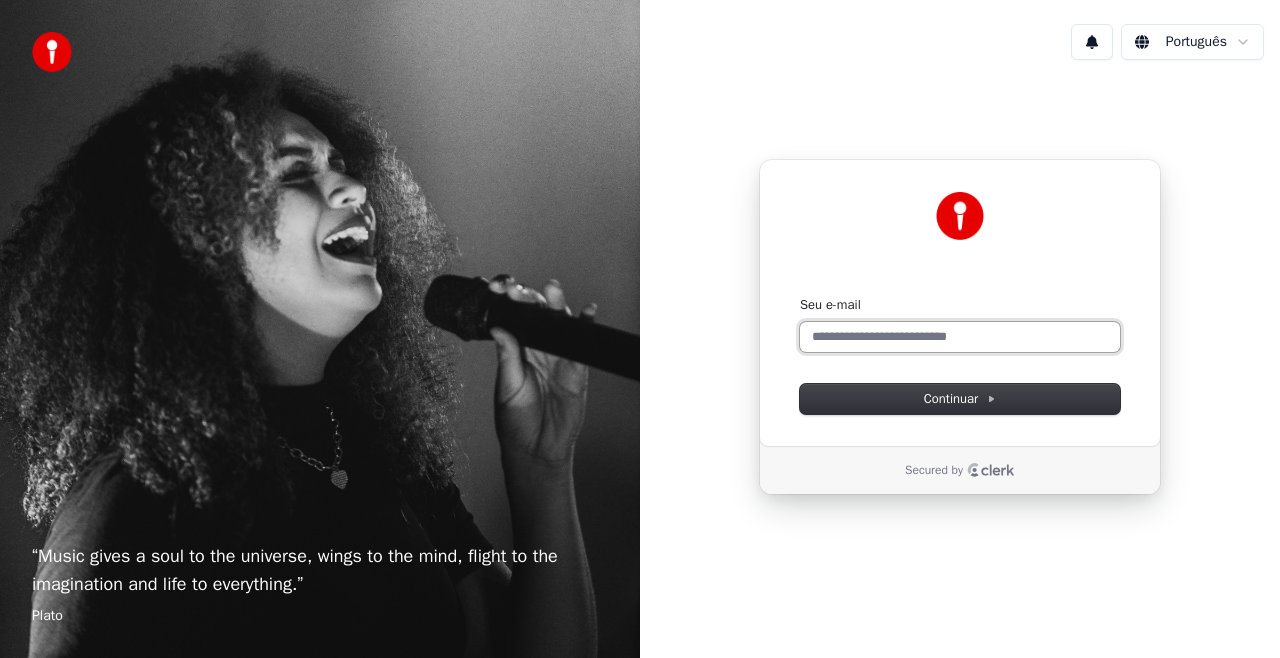 click on "Seu e-mail" at bounding box center (960, 337) 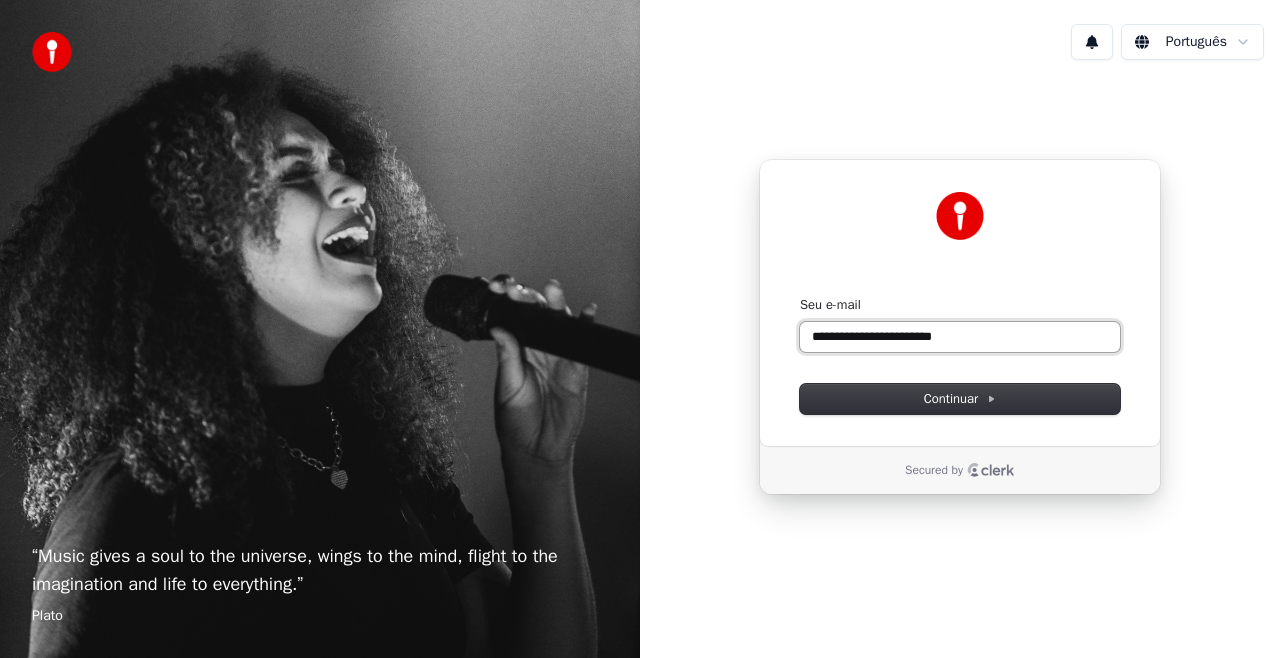 click at bounding box center [800, 296] 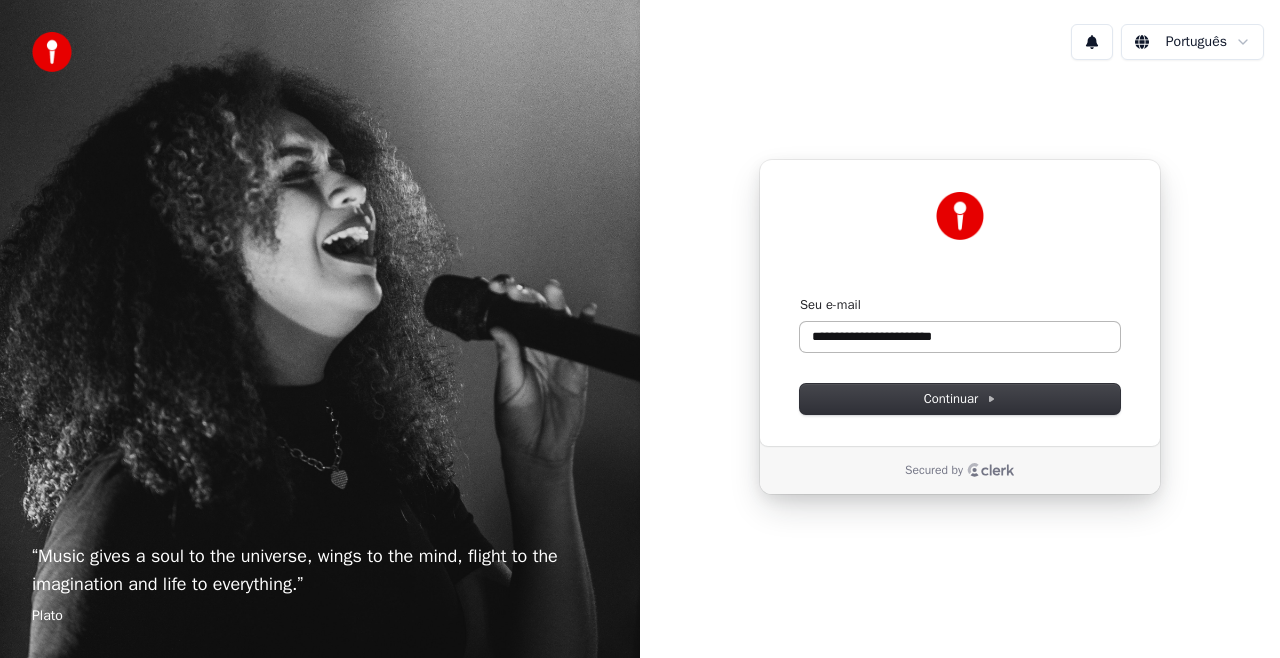 type on "**********" 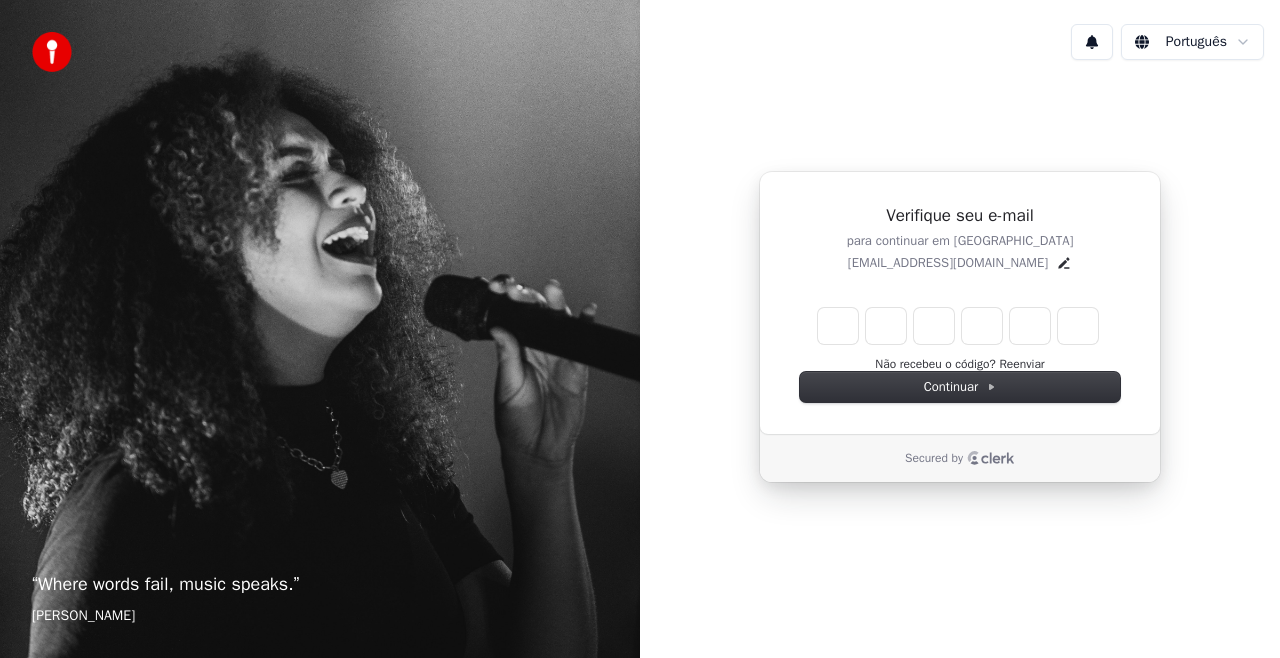type on "*" 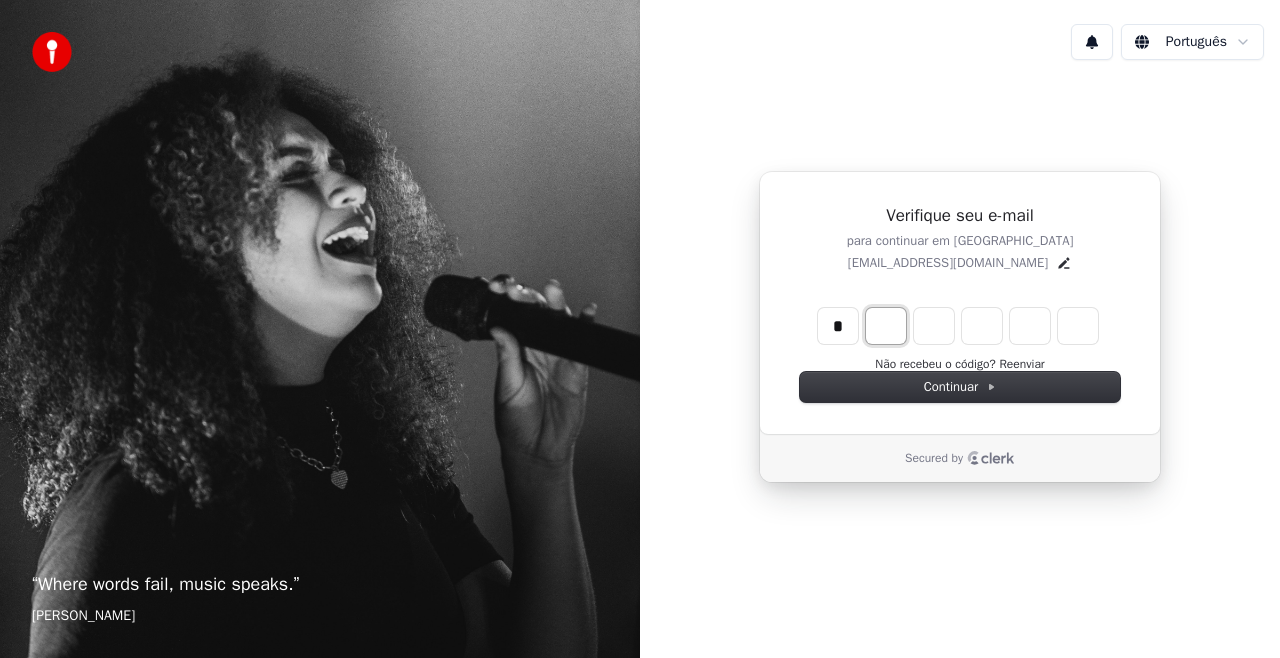 type on "*" 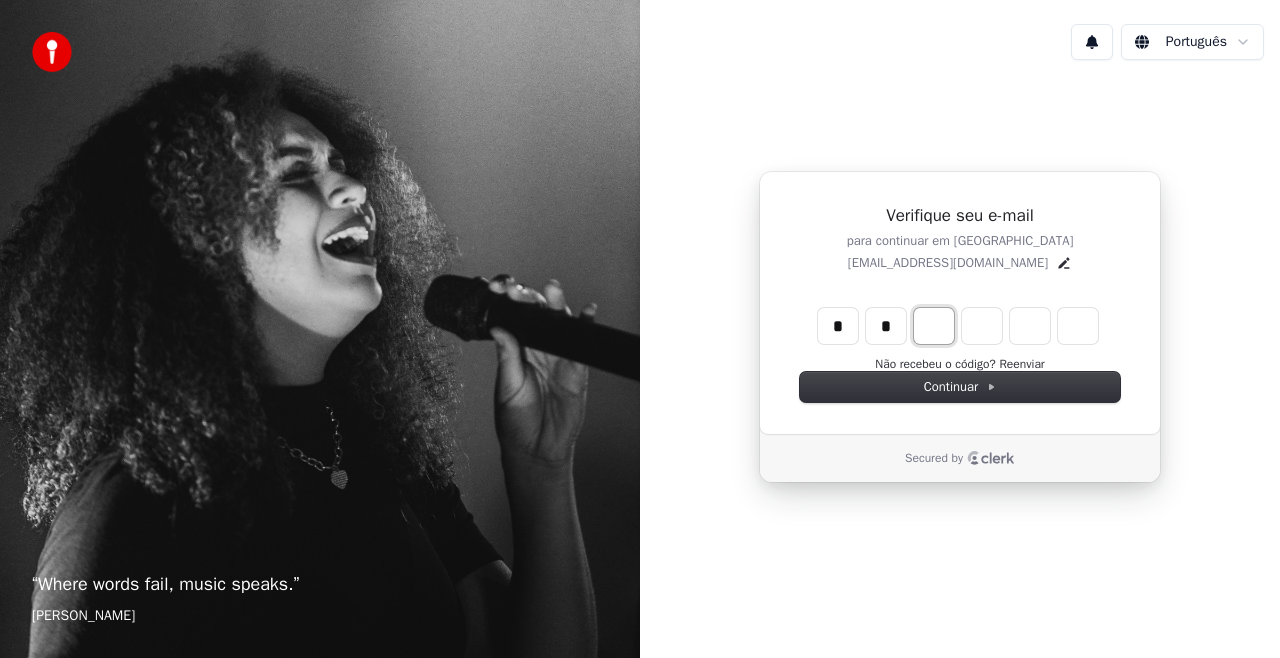 type on "*" 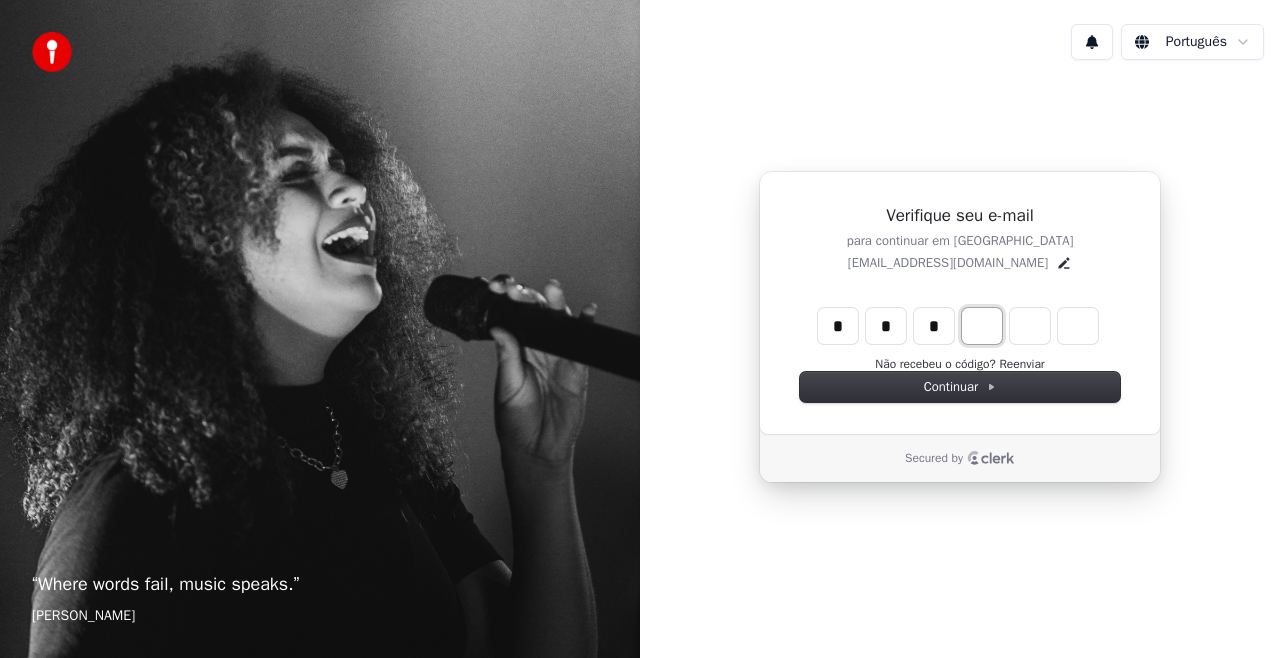 type on "*" 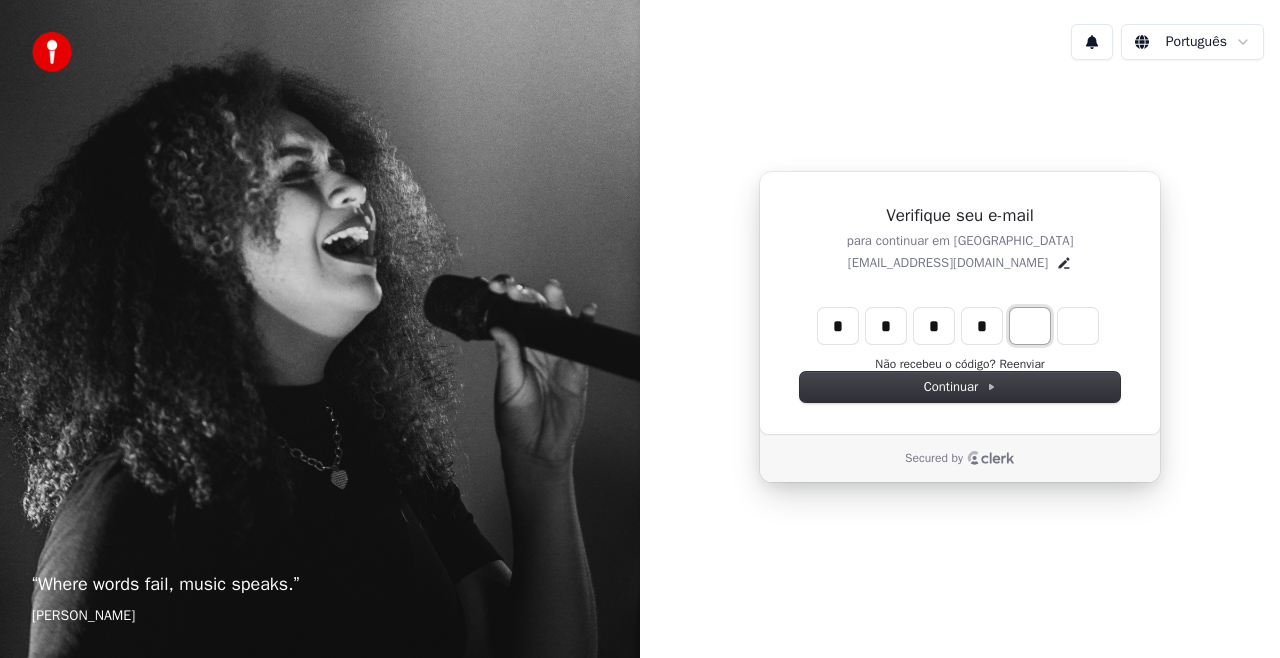 type on "*" 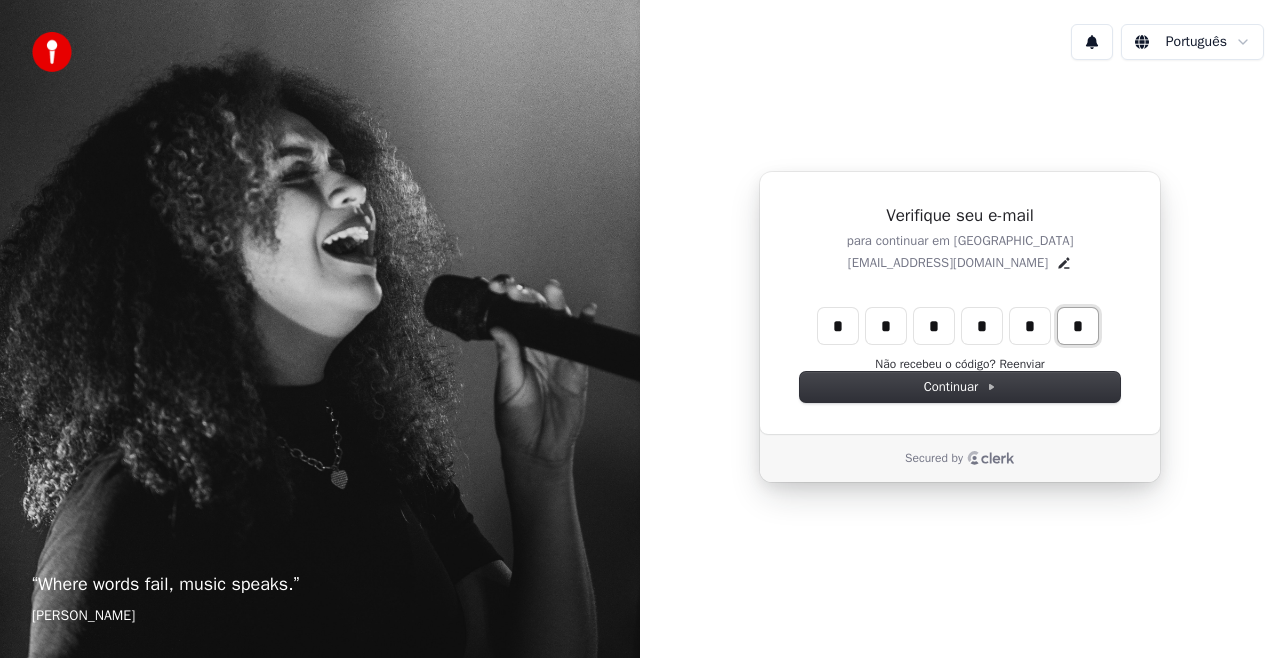 type on "*" 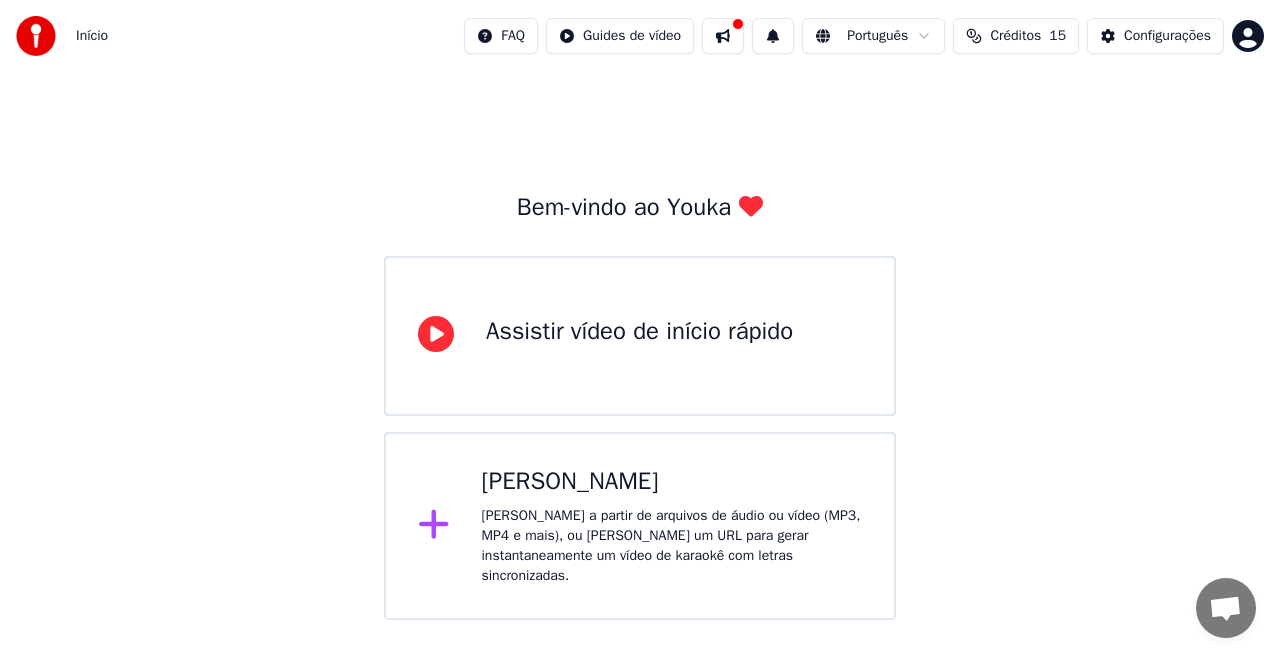 click on "Criar Karaokê Crie karaokê a partir de arquivos de áudio ou vídeo (MP3, MP4 e mais), ou cole um URL para gerar instantaneamente um vídeo de karaokê com letras sincronizadas." at bounding box center (672, 526) 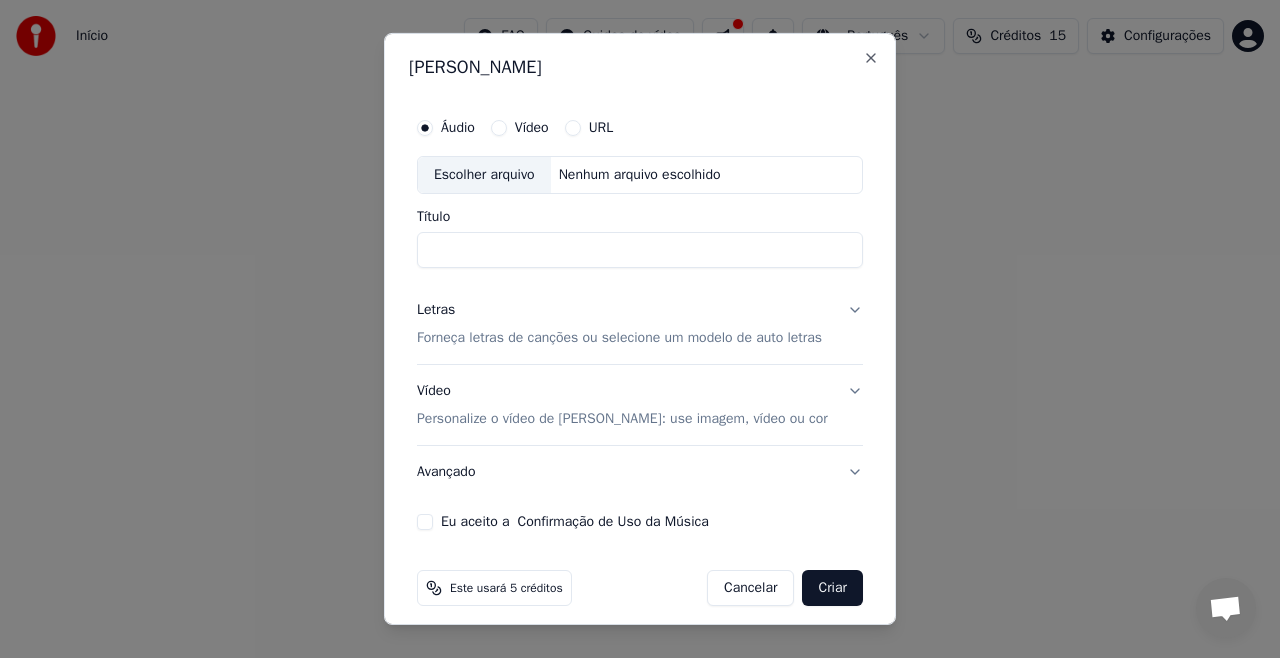 click on "Áudio Vídeo URL" at bounding box center [515, 128] 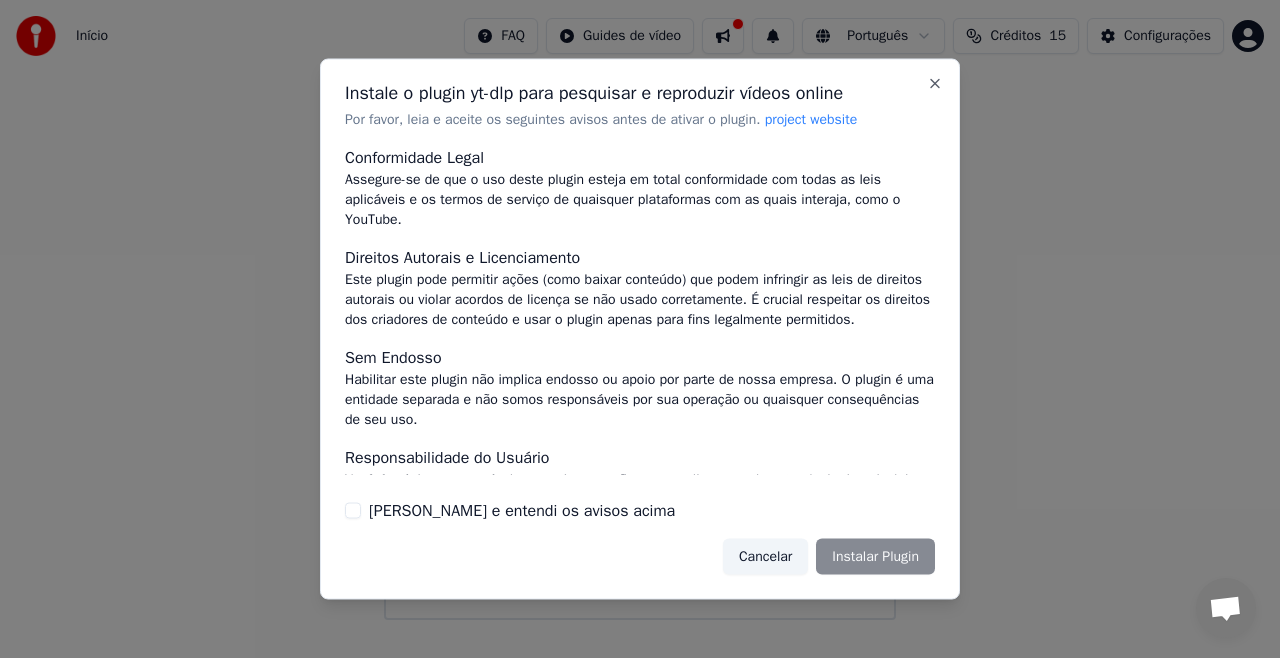 click on "Cancelar Instalar Plugin" at bounding box center (829, 556) 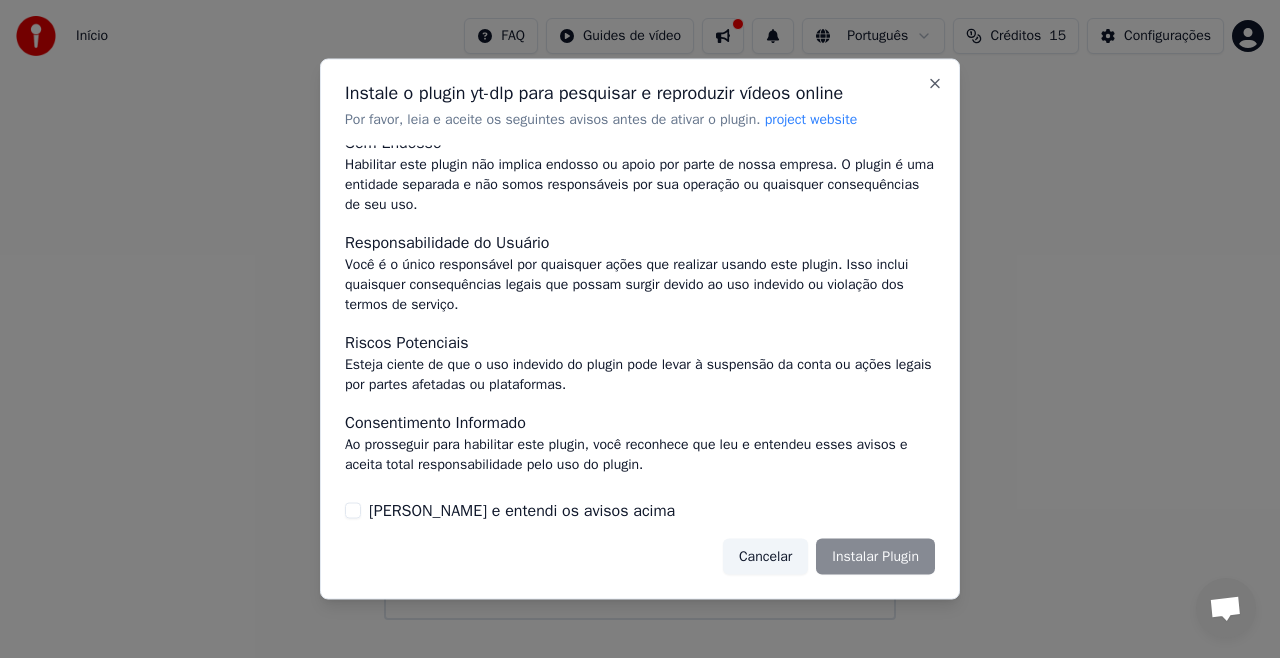 click on "[PERSON_NAME] e entendi os avisos acima" at bounding box center [640, 510] 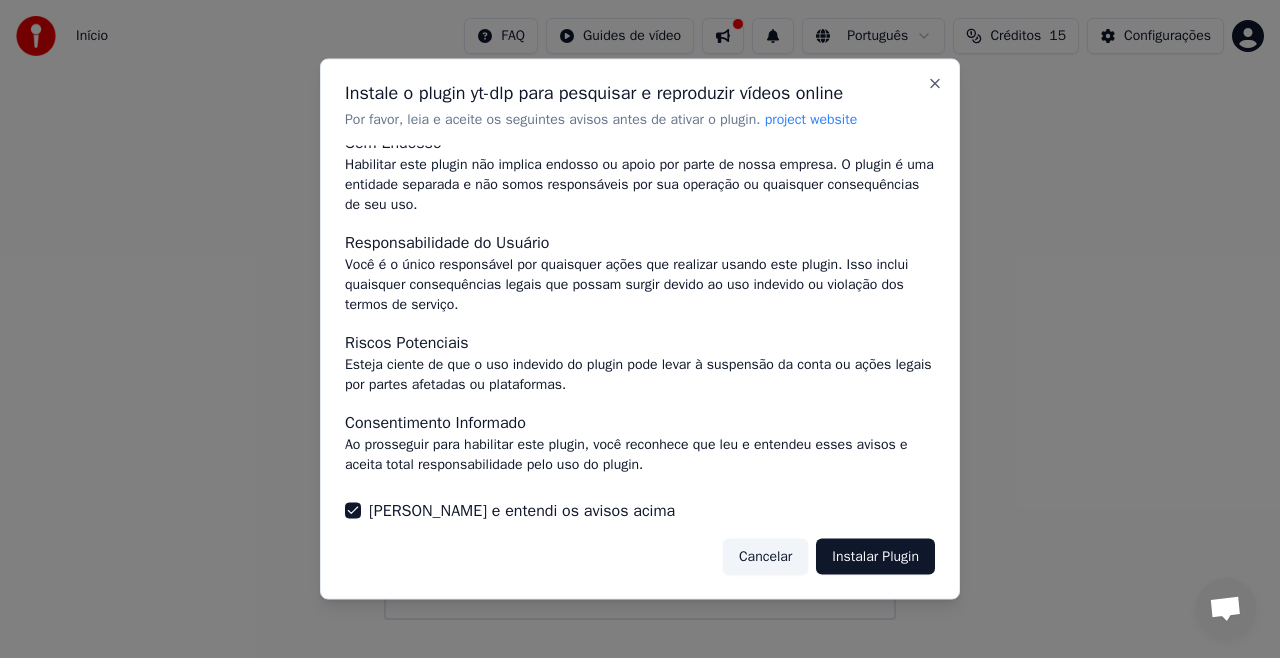 click on "Instalar Plugin" at bounding box center (875, 556) 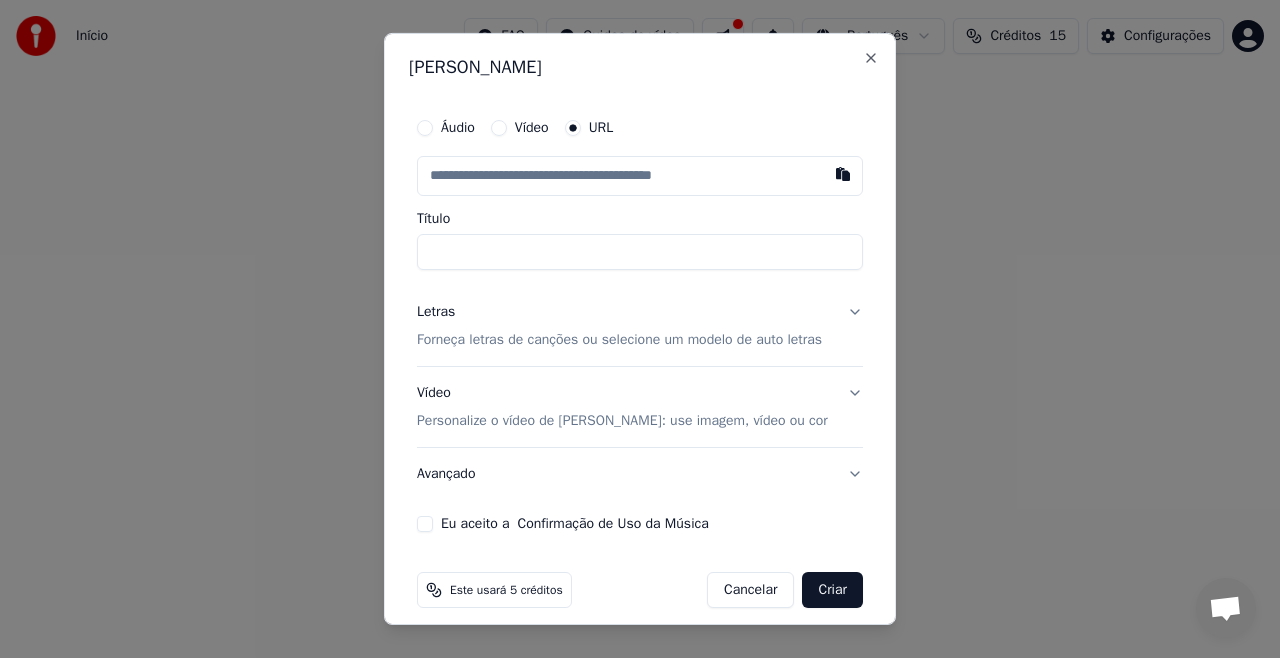 type on "**********" 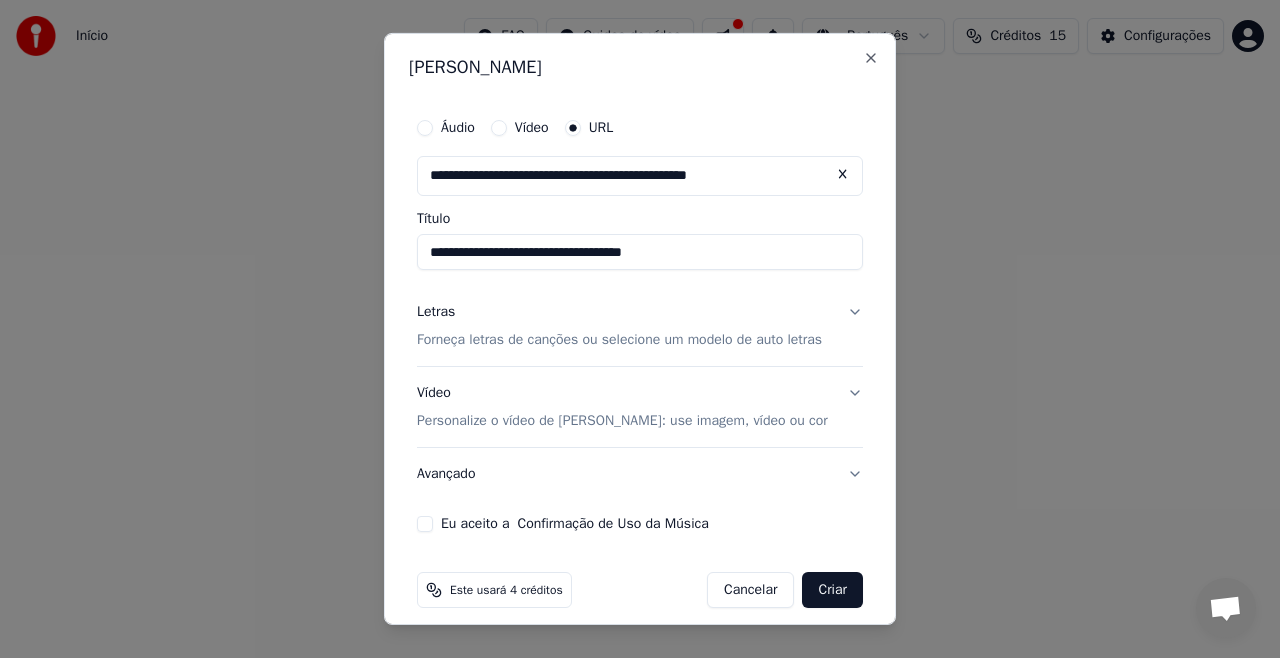 type on "**********" 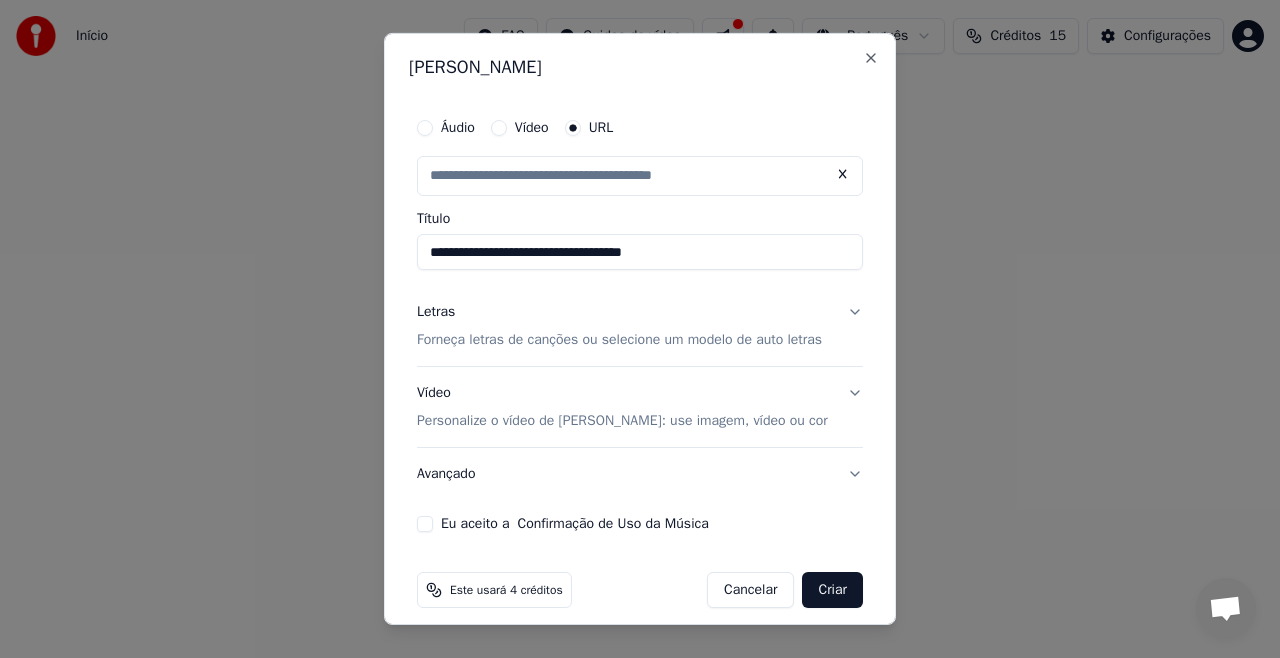click on "Letras Forneça letras de canções ou selecione um modelo de auto letras" at bounding box center (640, 326) 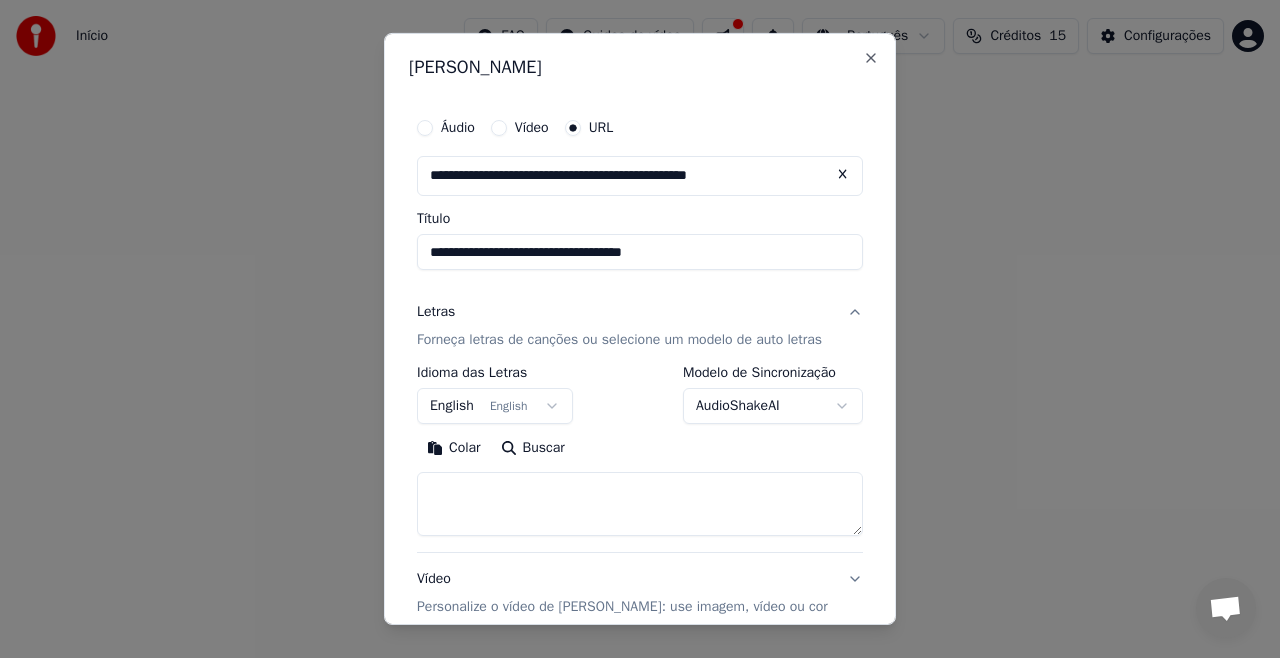click on "Letras Forneça letras de canções ou selecione um modelo de auto letras" at bounding box center (640, 326) 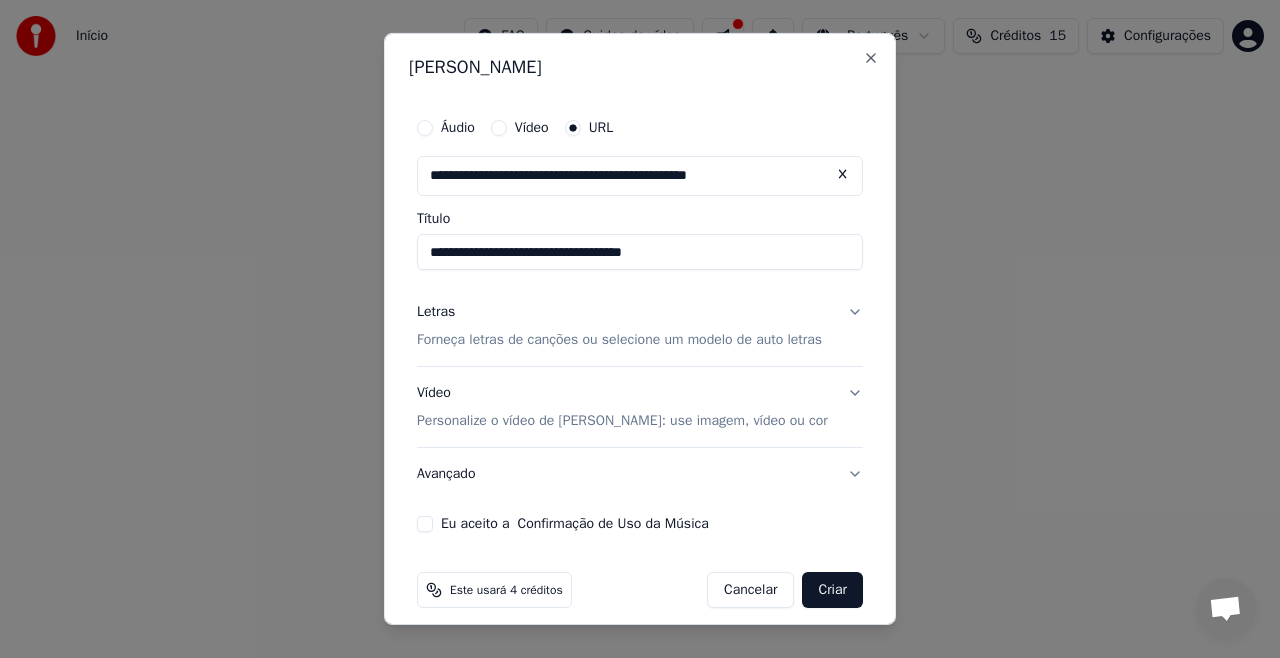 click on "Forneça letras de canções ou selecione um modelo de auto letras" at bounding box center (619, 340) 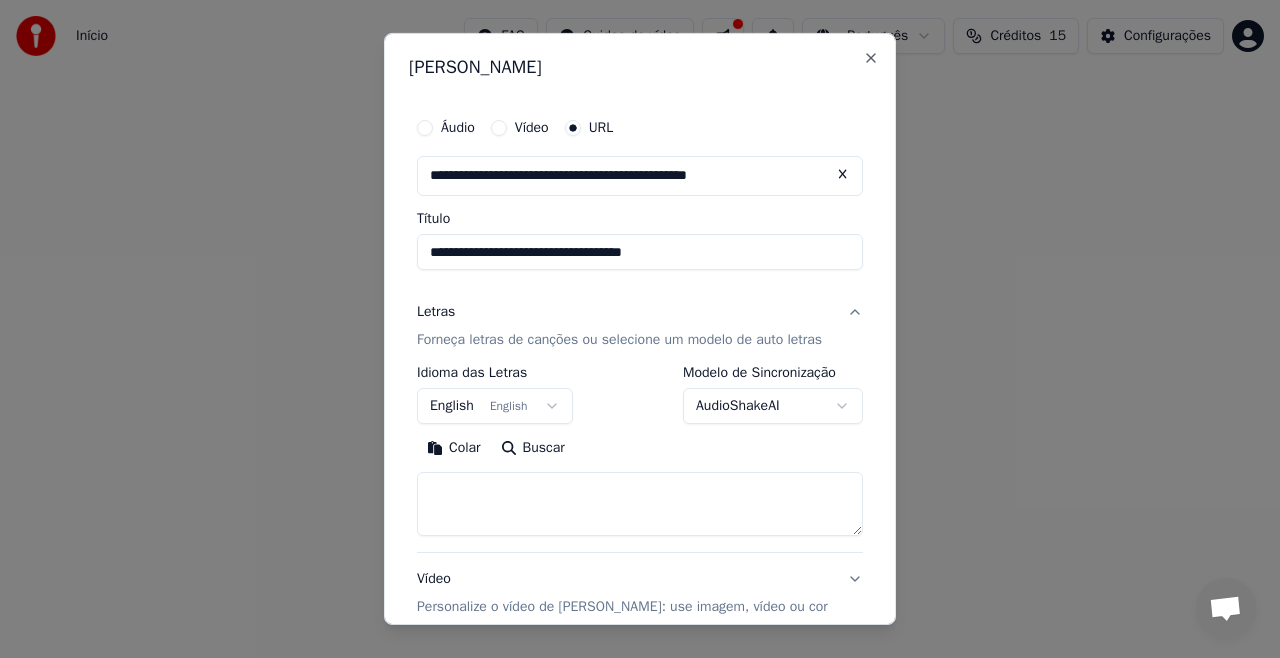 click on "**********" at bounding box center (640, 310) 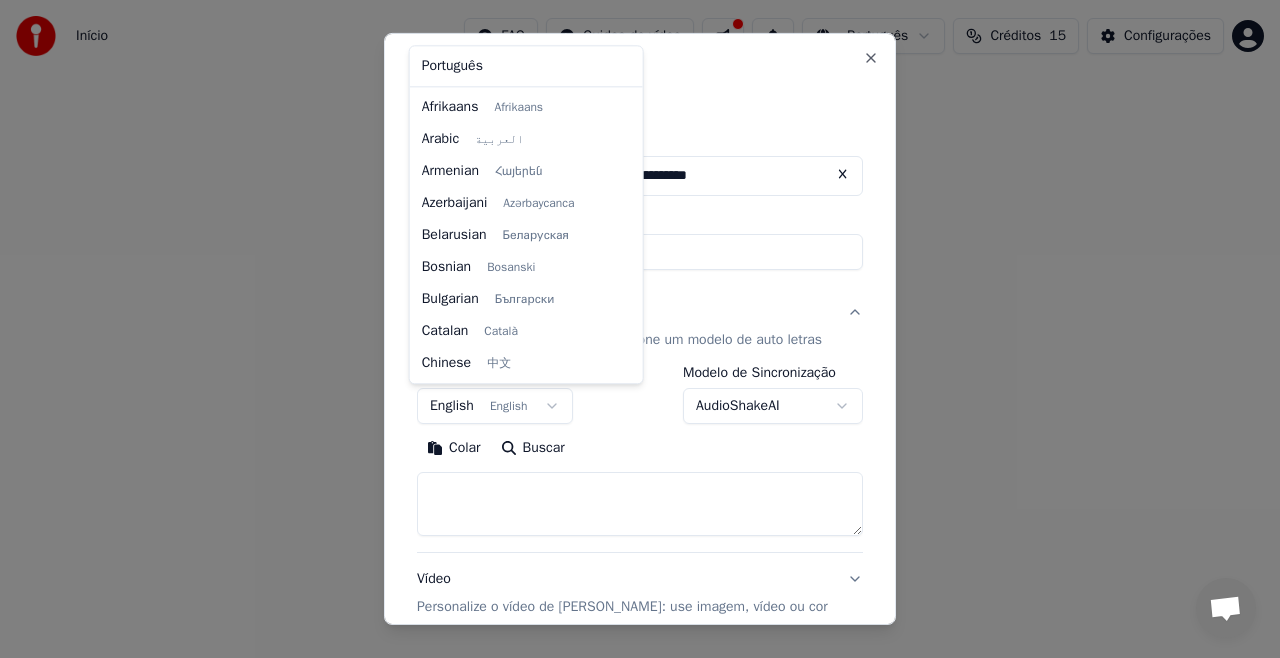 scroll, scrollTop: 160, scrollLeft: 0, axis: vertical 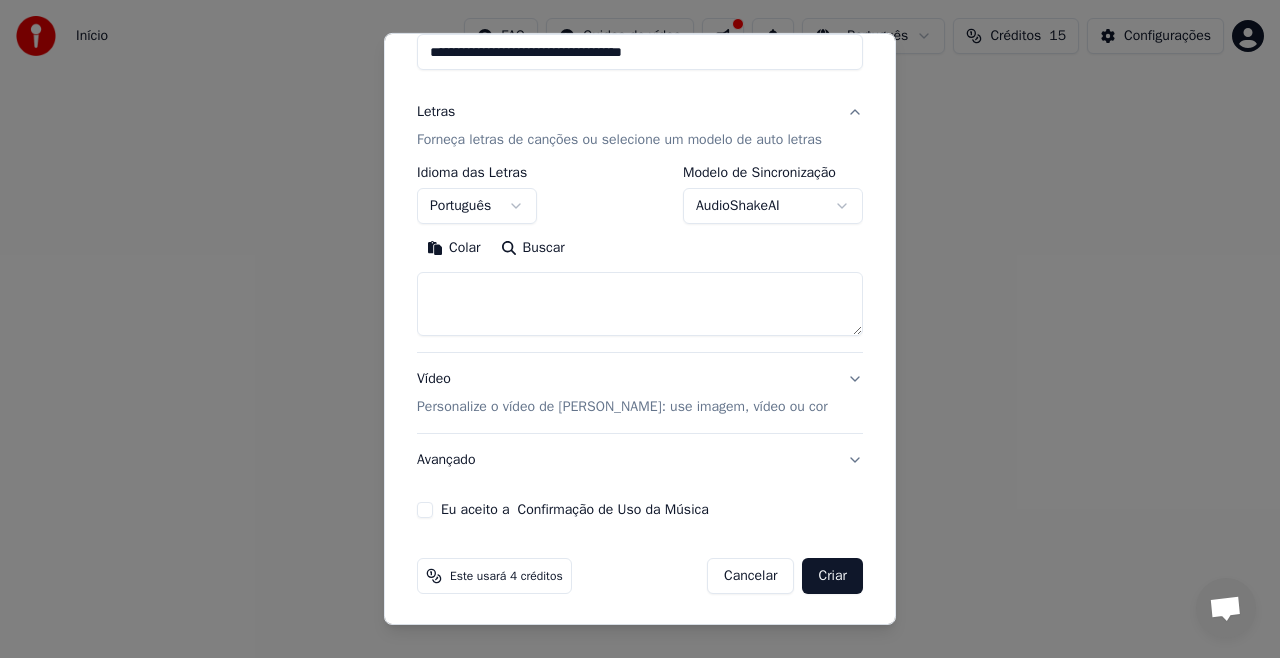 click on "Eu aceito a   Confirmação de Uso da Música" at bounding box center [425, 510] 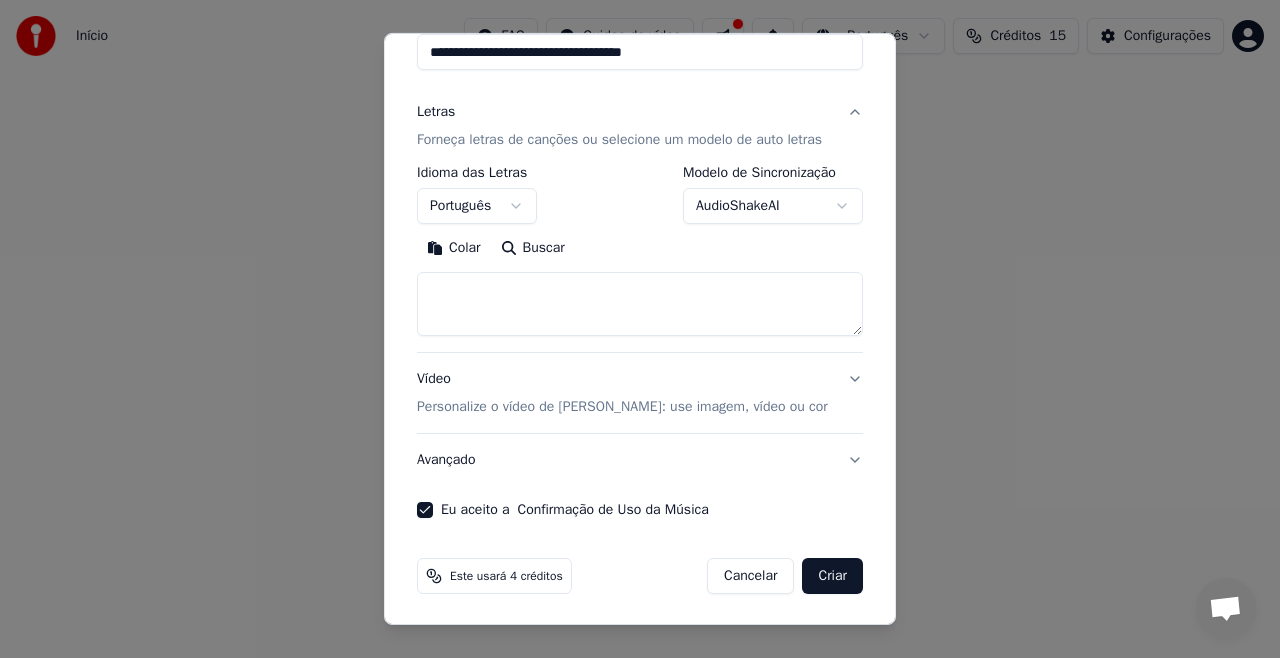 click on "Criar" at bounding box center (832, 576) 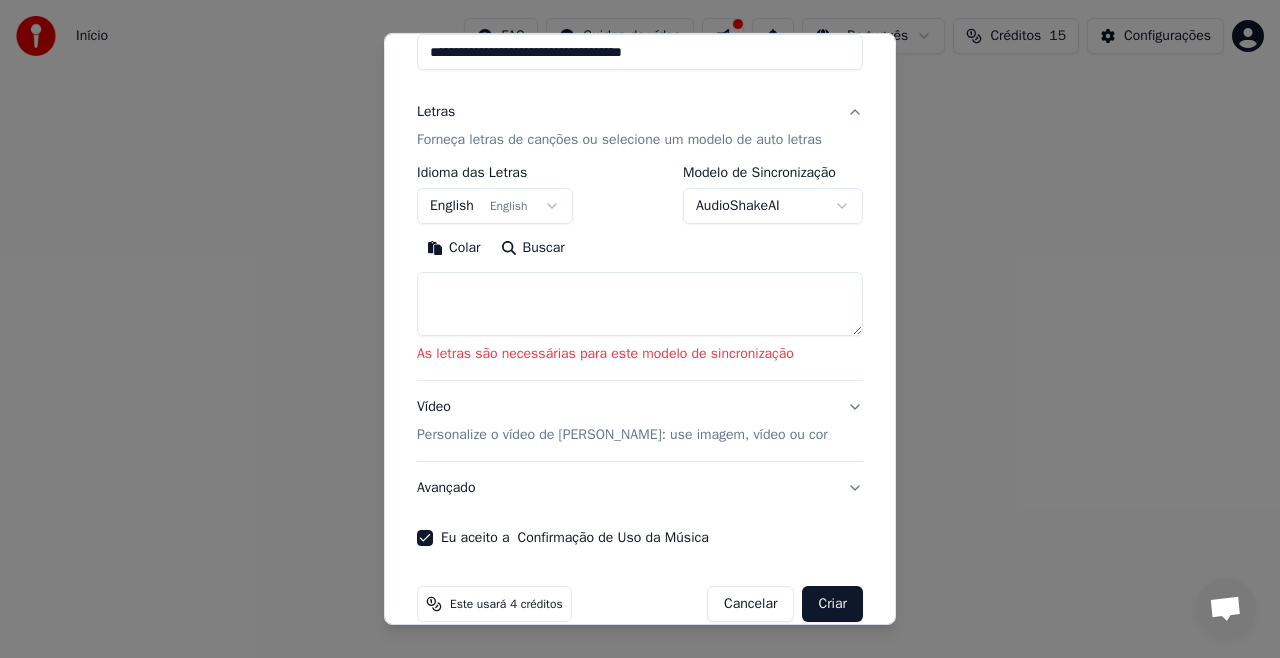 click on "Forneça letras de canções ou selecione um modelo de auto letras" at bounding box center (619, 140) 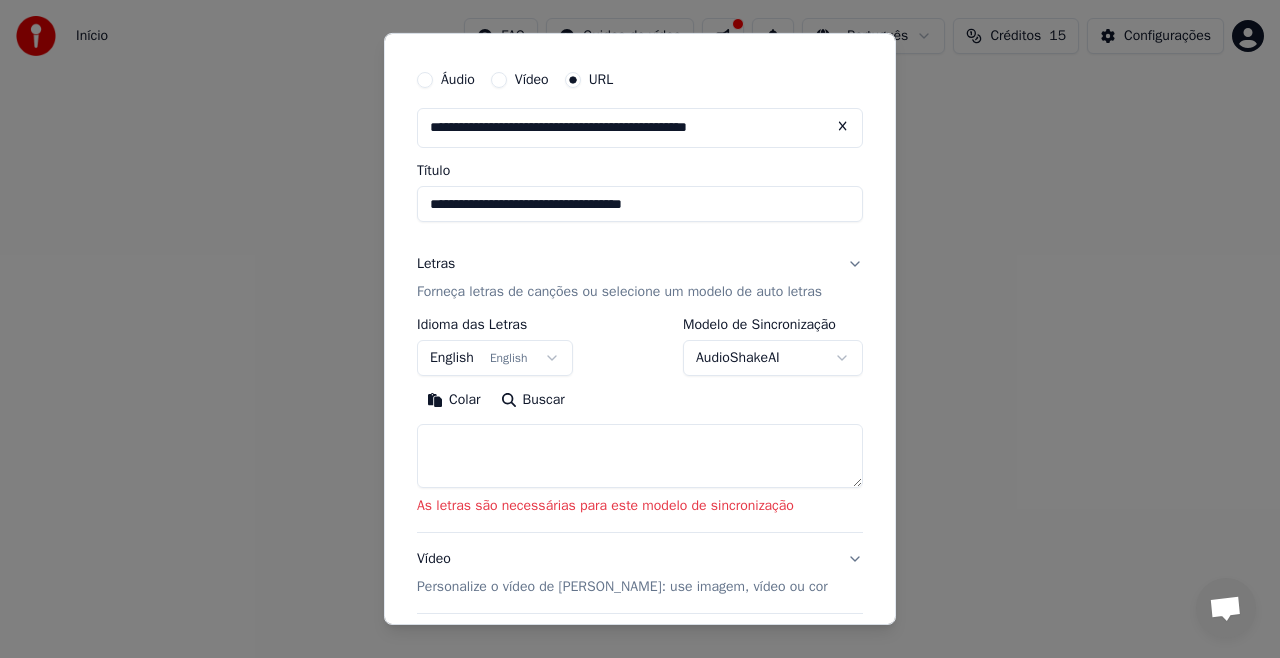 scroll, scrollTop: 14, scrollLeft: 0, axis: vertical 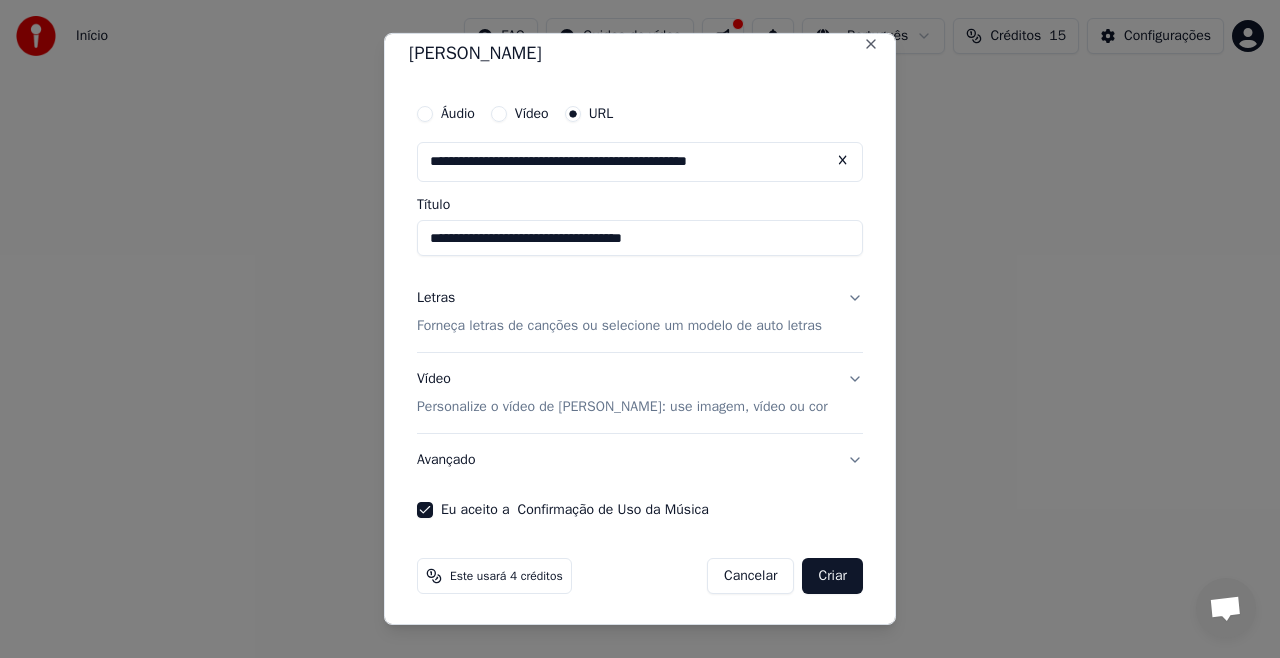 click on "Letras Forneça letras de canções ou selecione um modelo de auto letras" at bounding box center (640, 312) 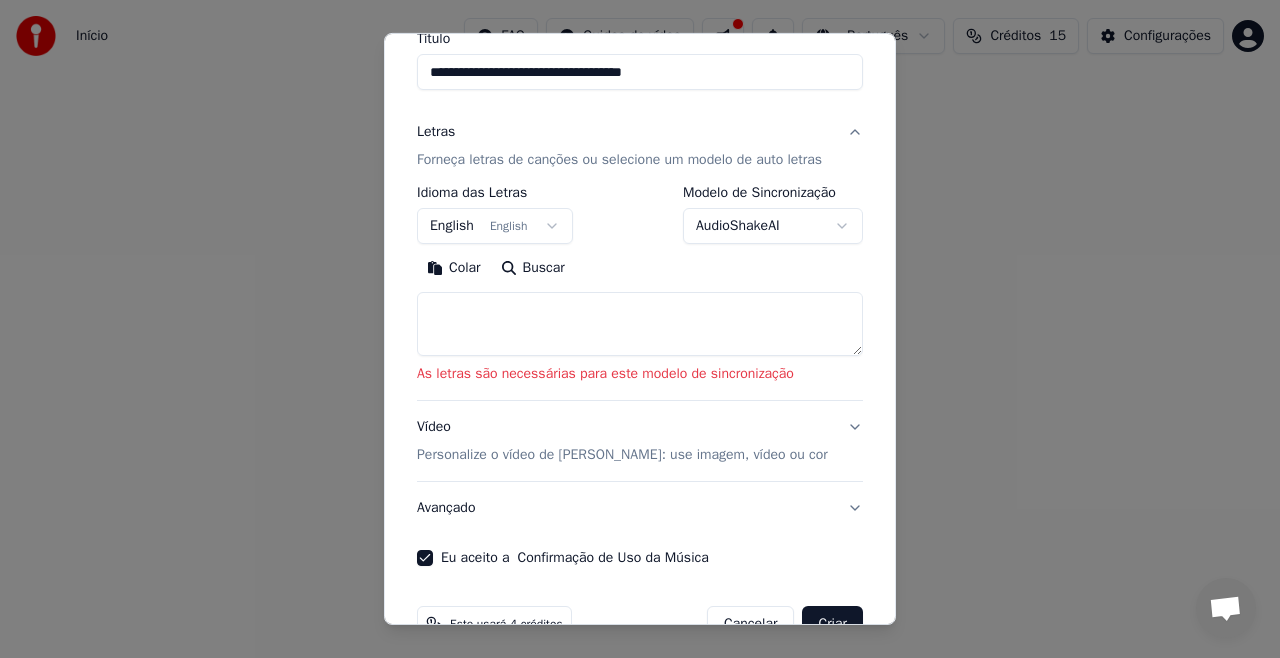 scroll, scrollTop: 200, scrollLeft: 0, axis: vertical 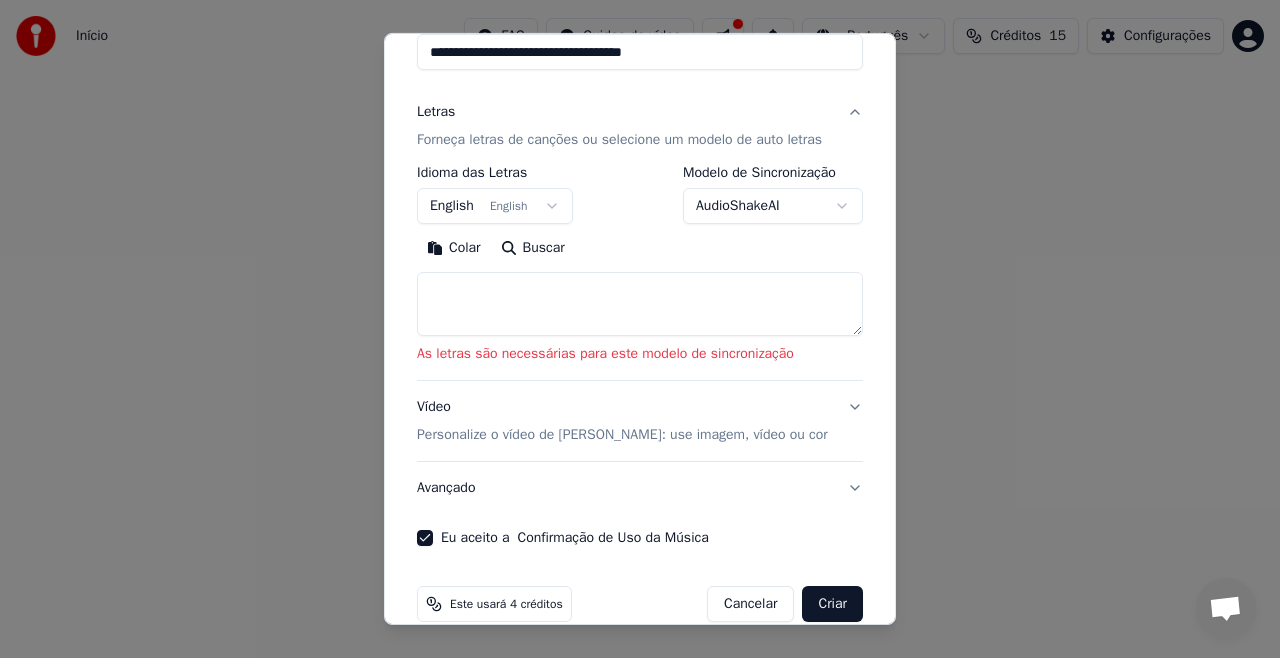 click on "English English" at bounding box center [495, 206] 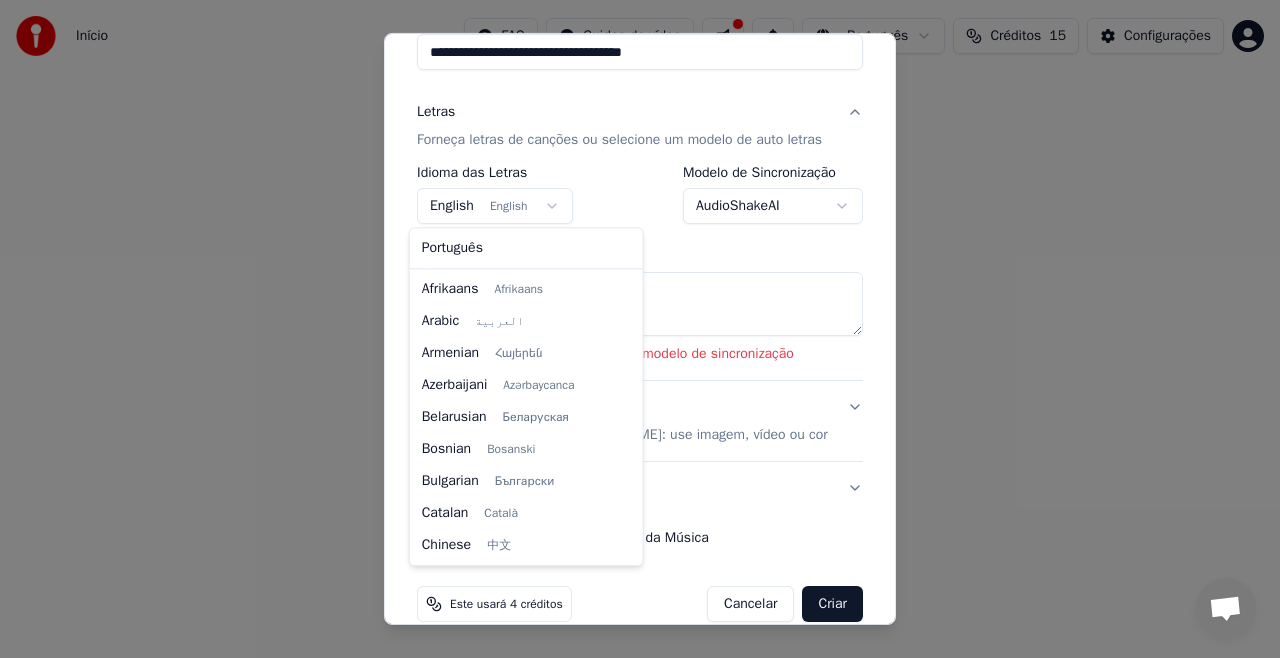 scroll, scrollTop: 160, scrollLeft: 0, axis: vertical 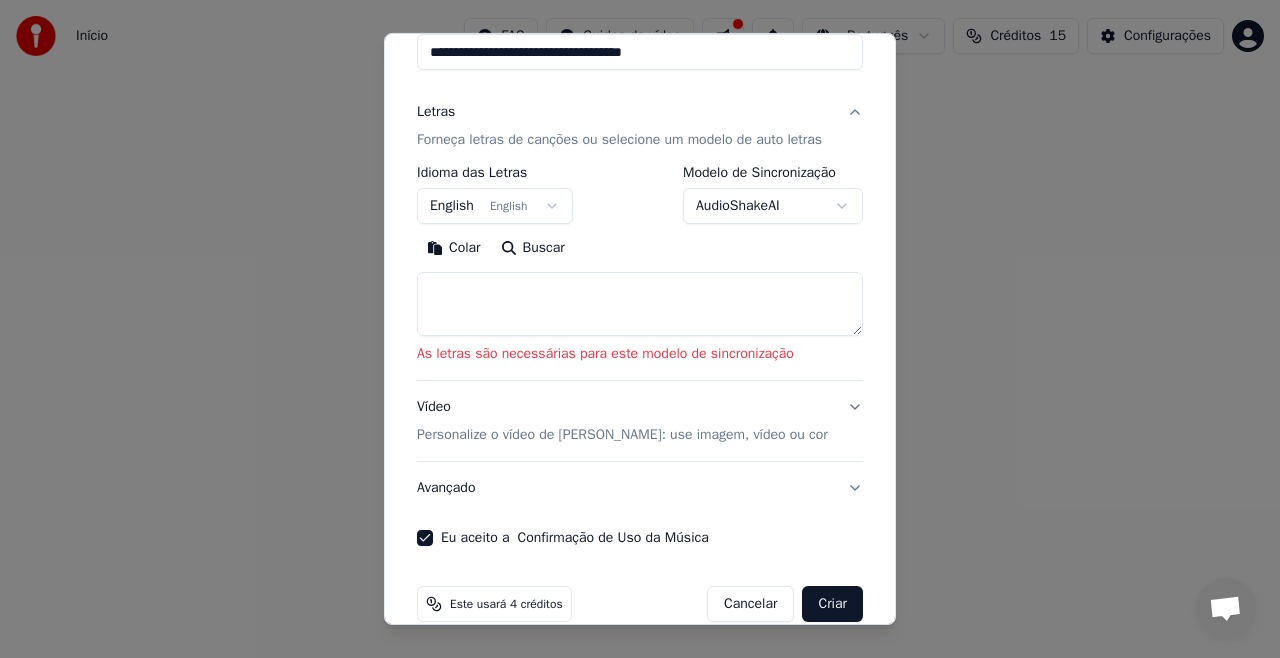 drag, startPoint x: 537, startPoint y: 198, endPoint x: 496, endPoint y: 196, distance: 41.04875 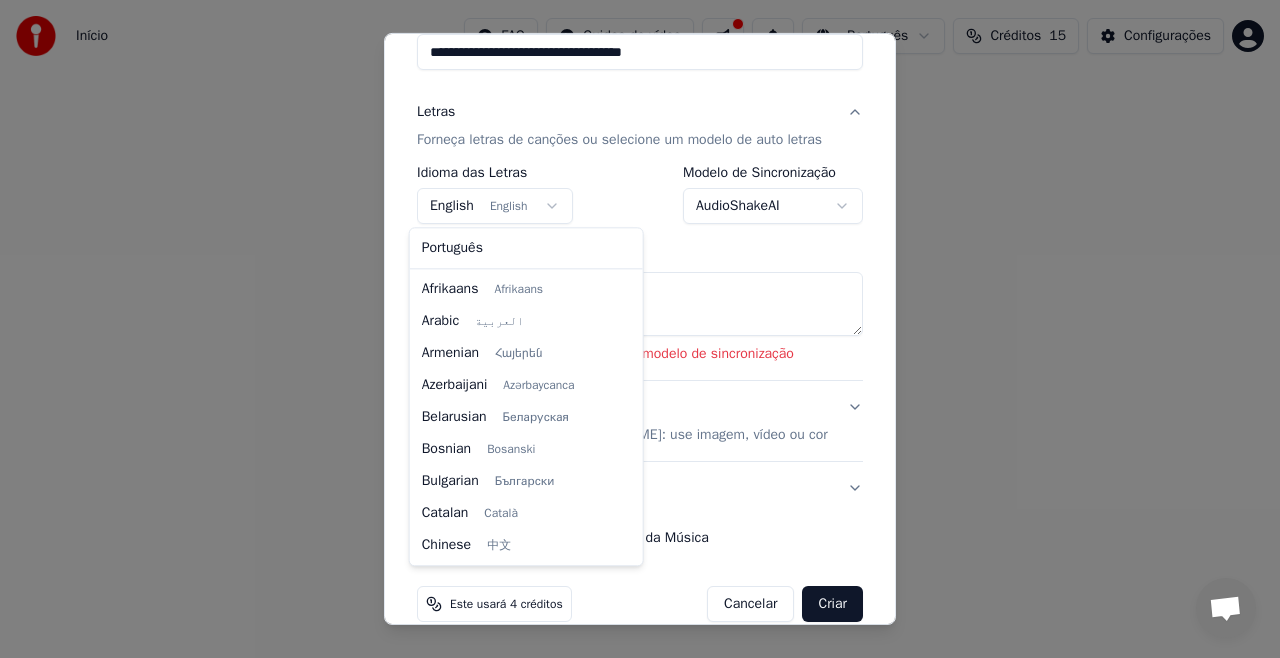 click on "**********" at bounding box center [640, 310] 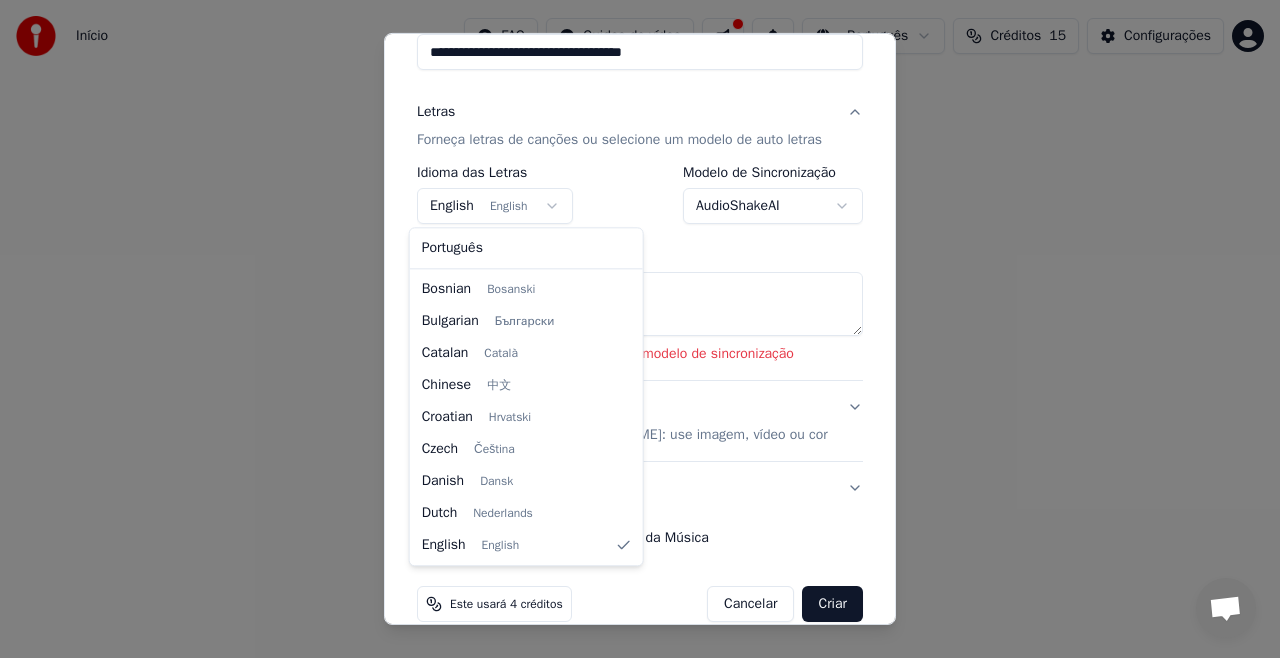 select on "**" 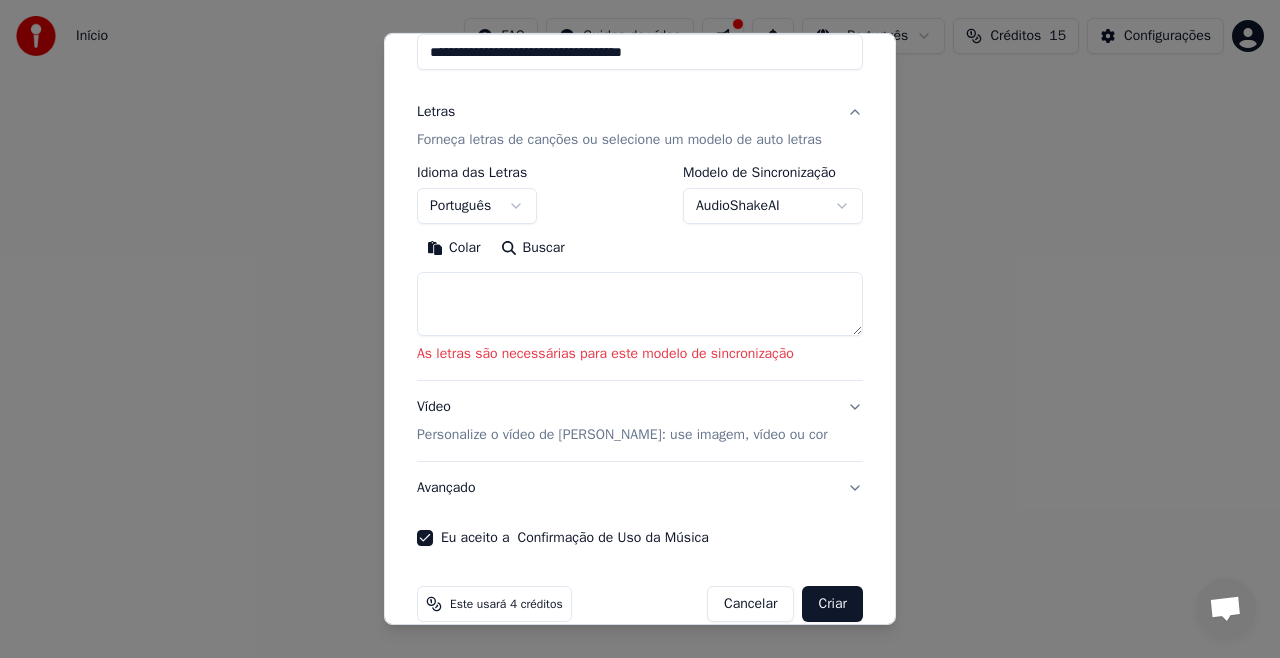 click on "Buscar" at bounding box center [533, 248] 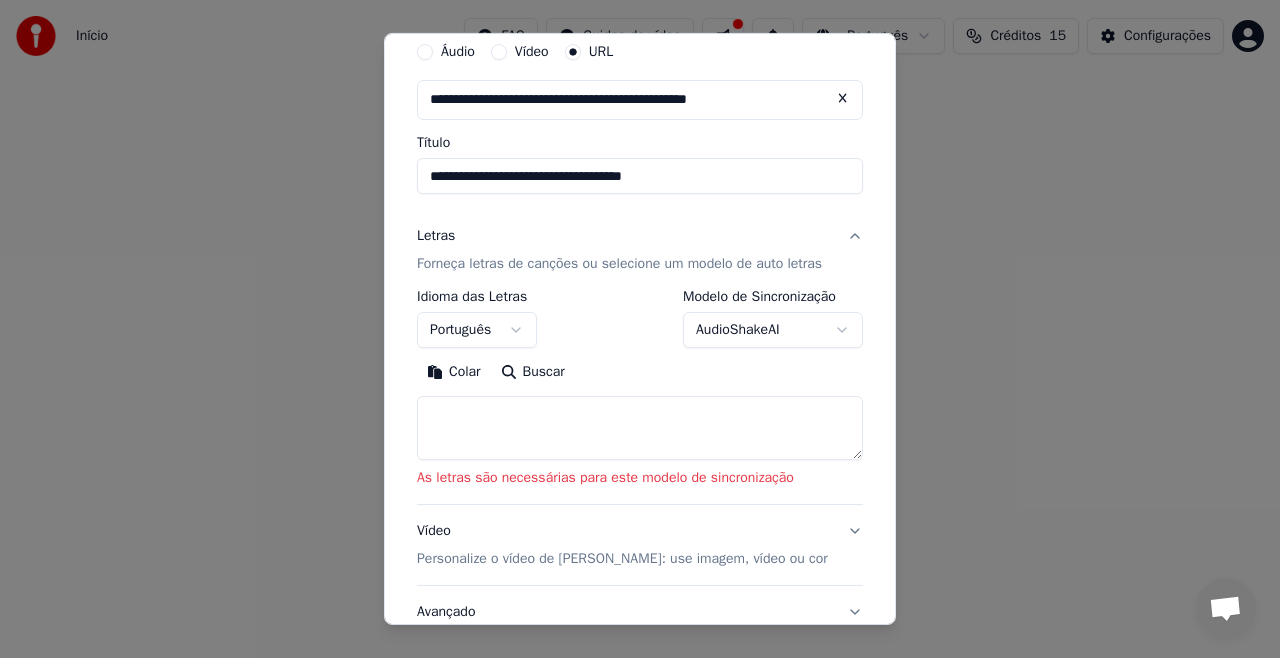 scroll, scrollTop: 0, scrollLeft: 0, axis: both 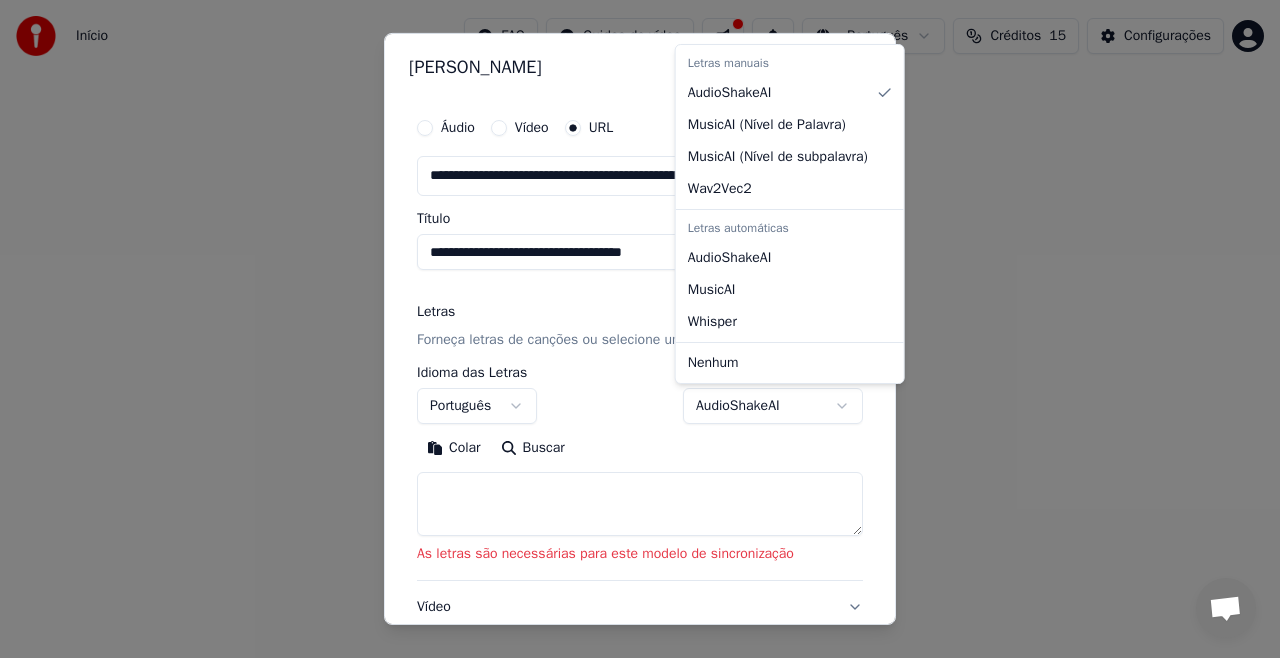 click on "**********" at bounding box center [640, 310] 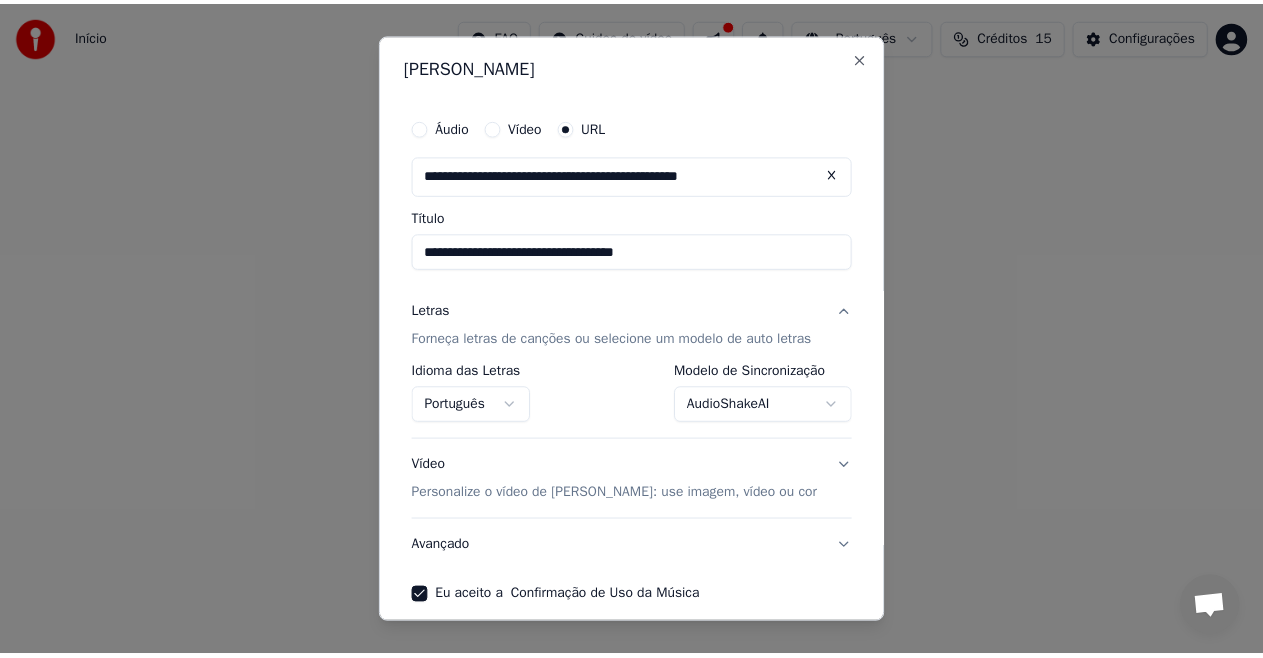 scroll, scrollTop: 88, scrollLeft: 0, axis: vertical 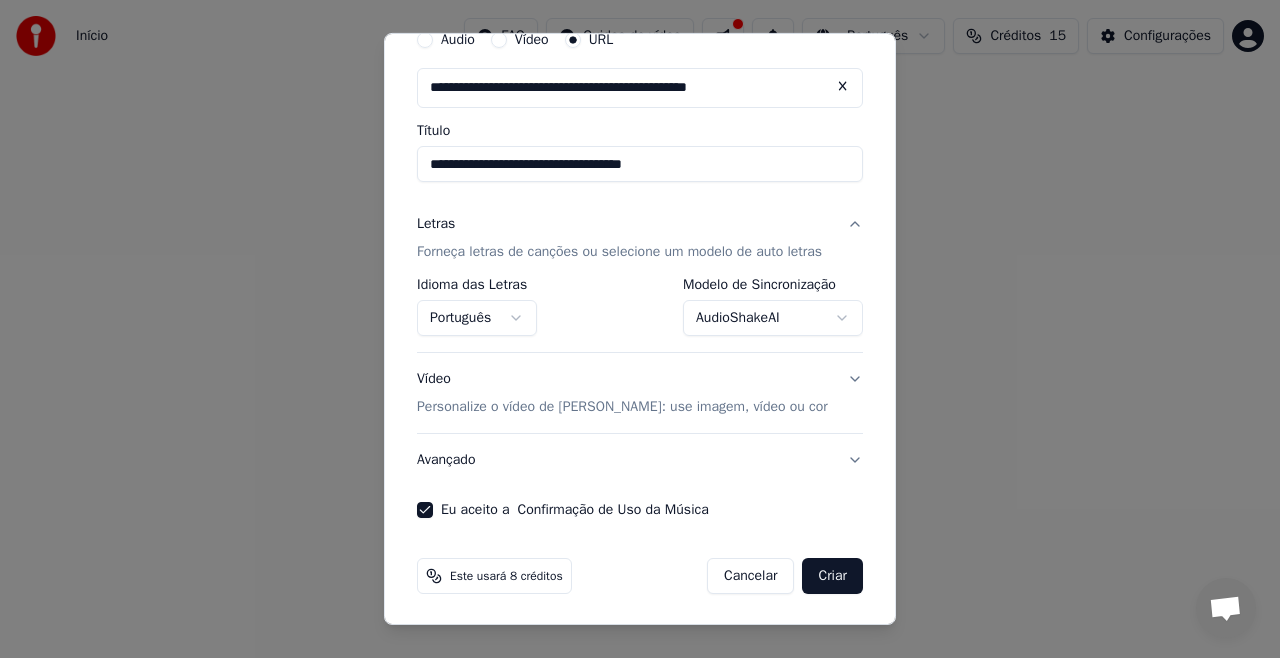 click on "Criar" at bounding box center (832, 576) 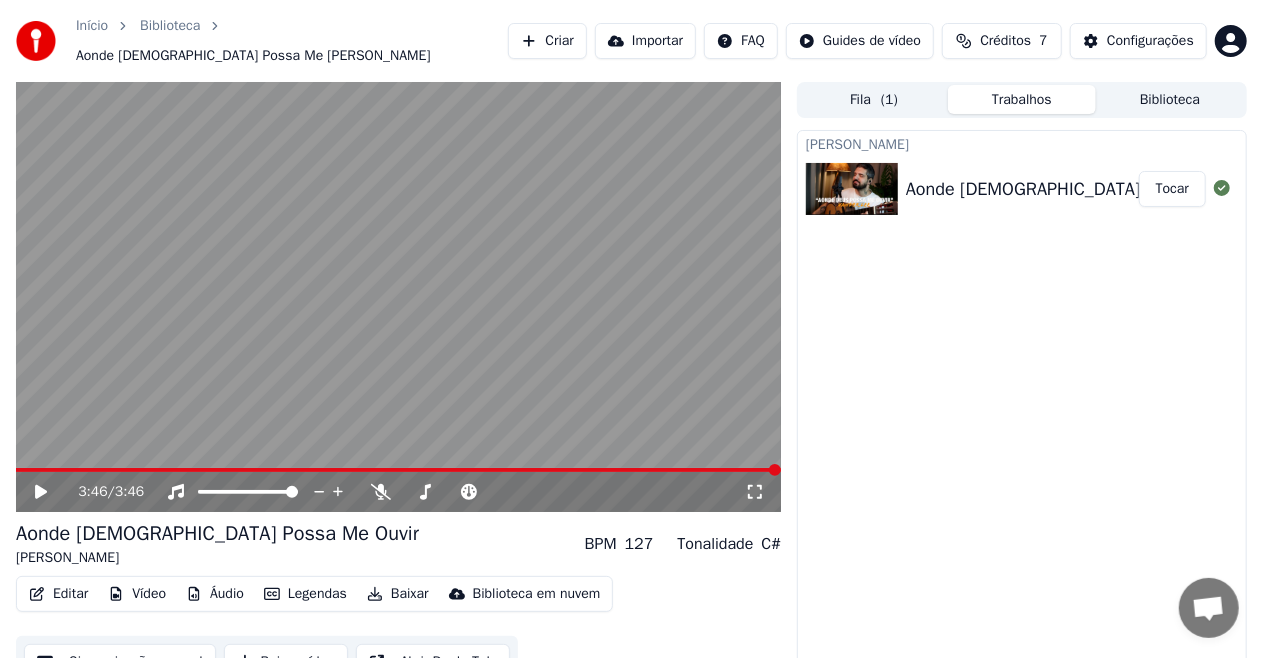 click on "3:46  /  3:46" at bounding box center [398, 492] 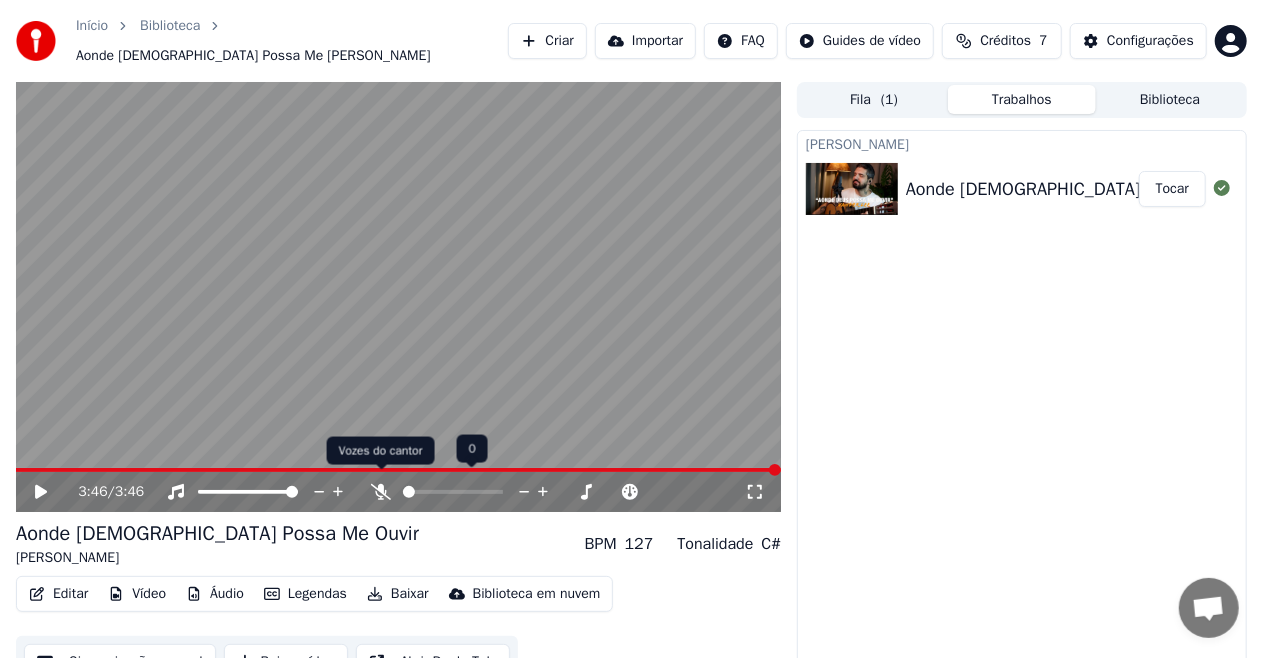 click 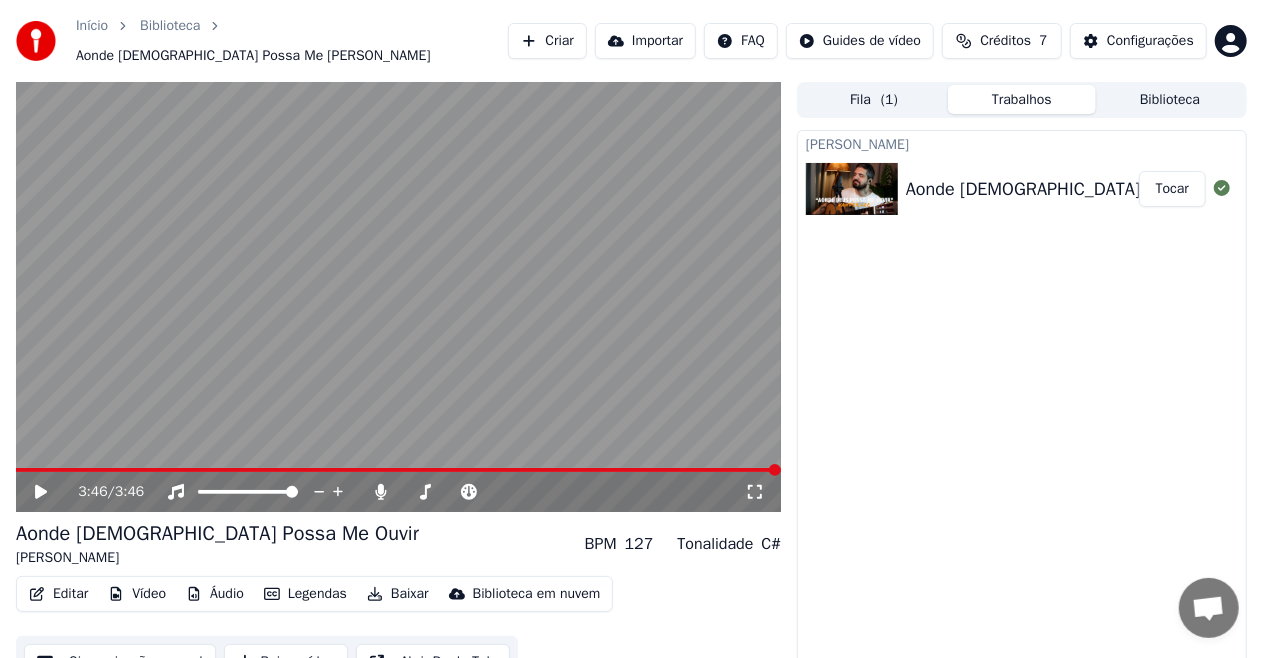 click at bounding box center [398, 470] 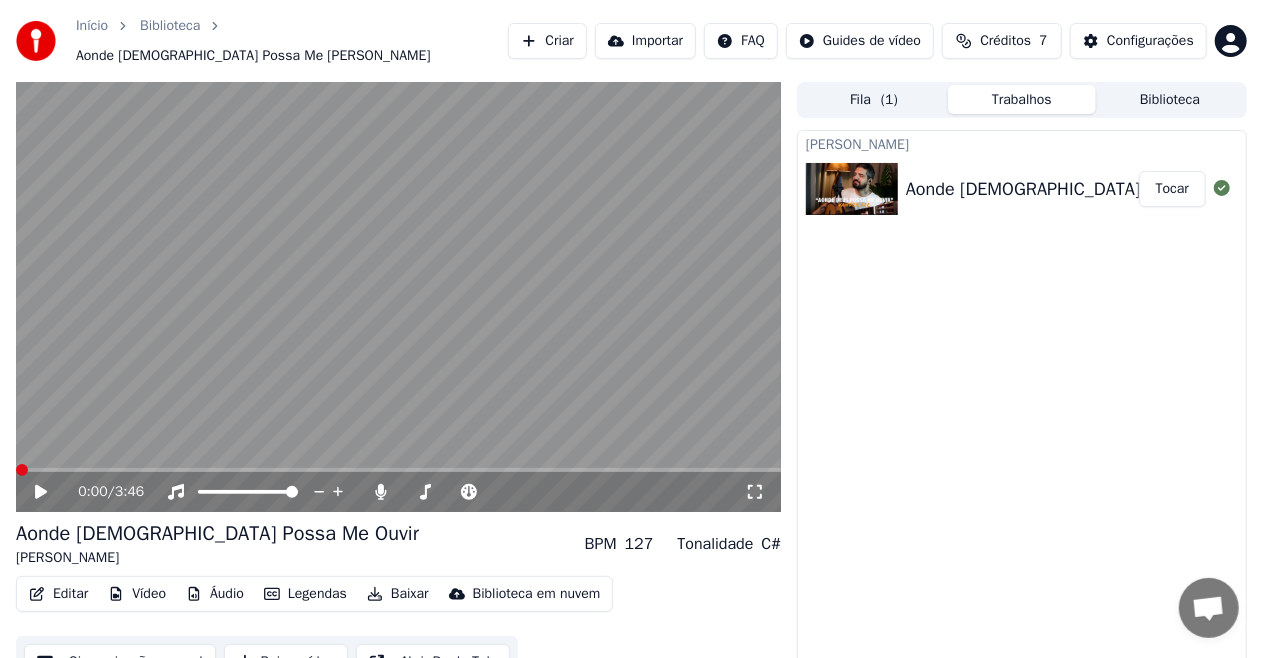 click 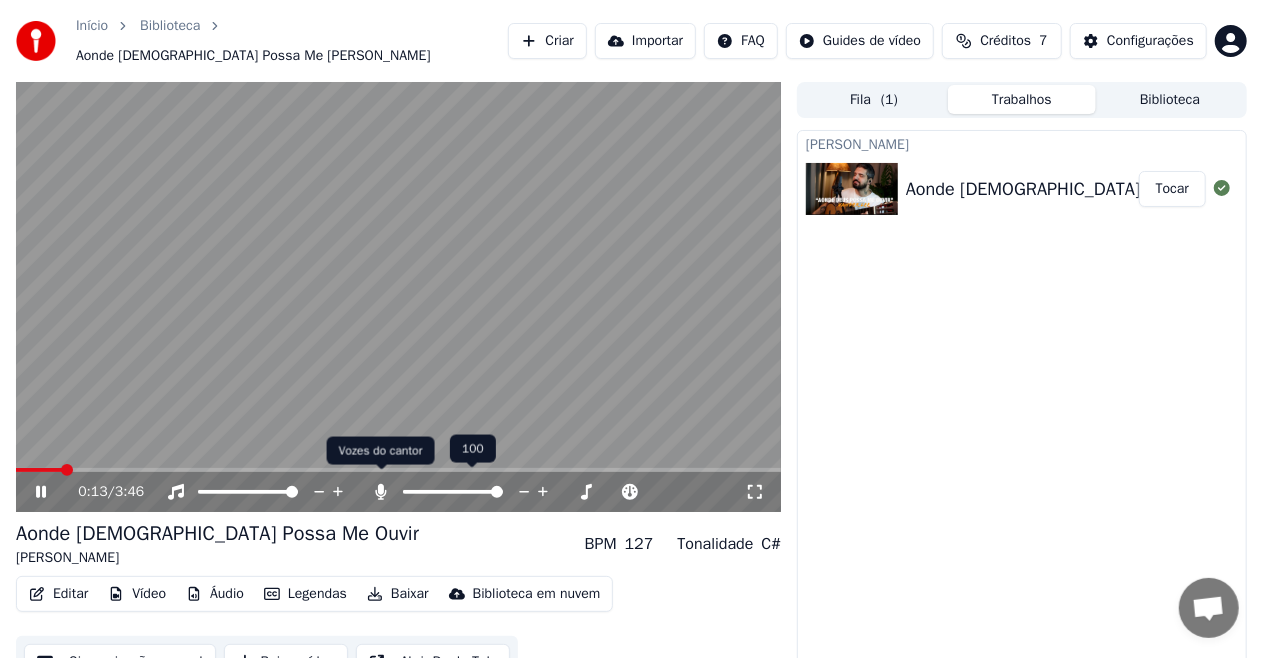 click 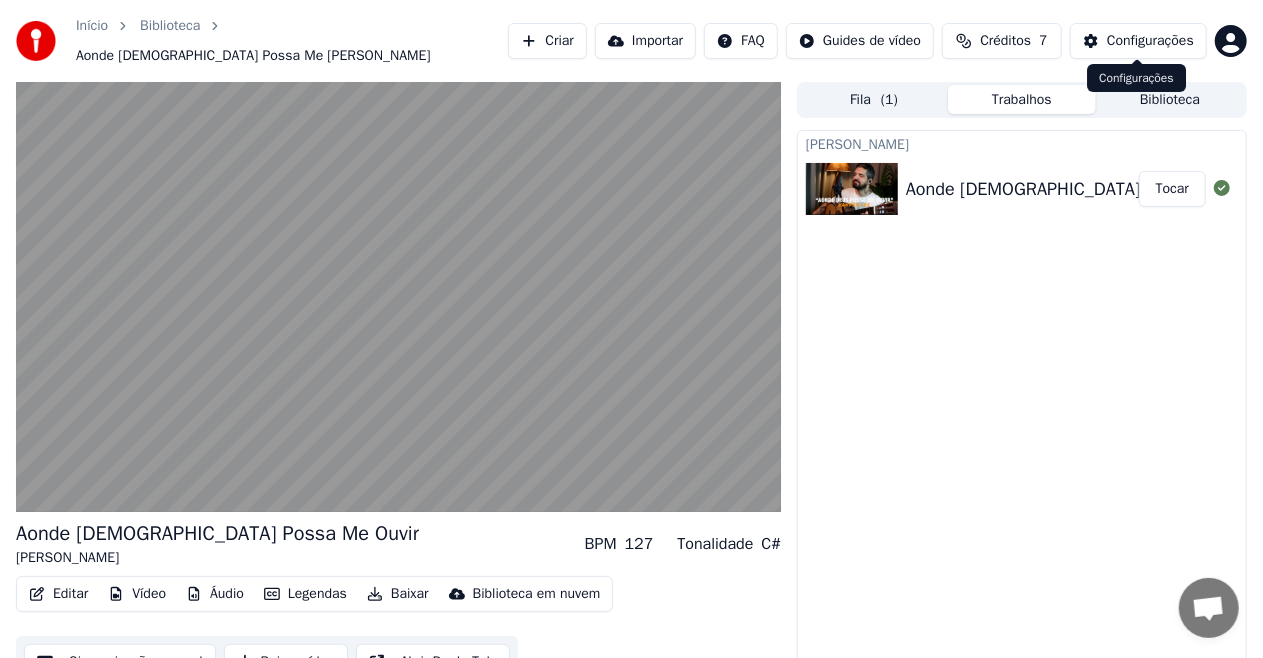 click on "Configurações" at bounding box center (1150, 41) 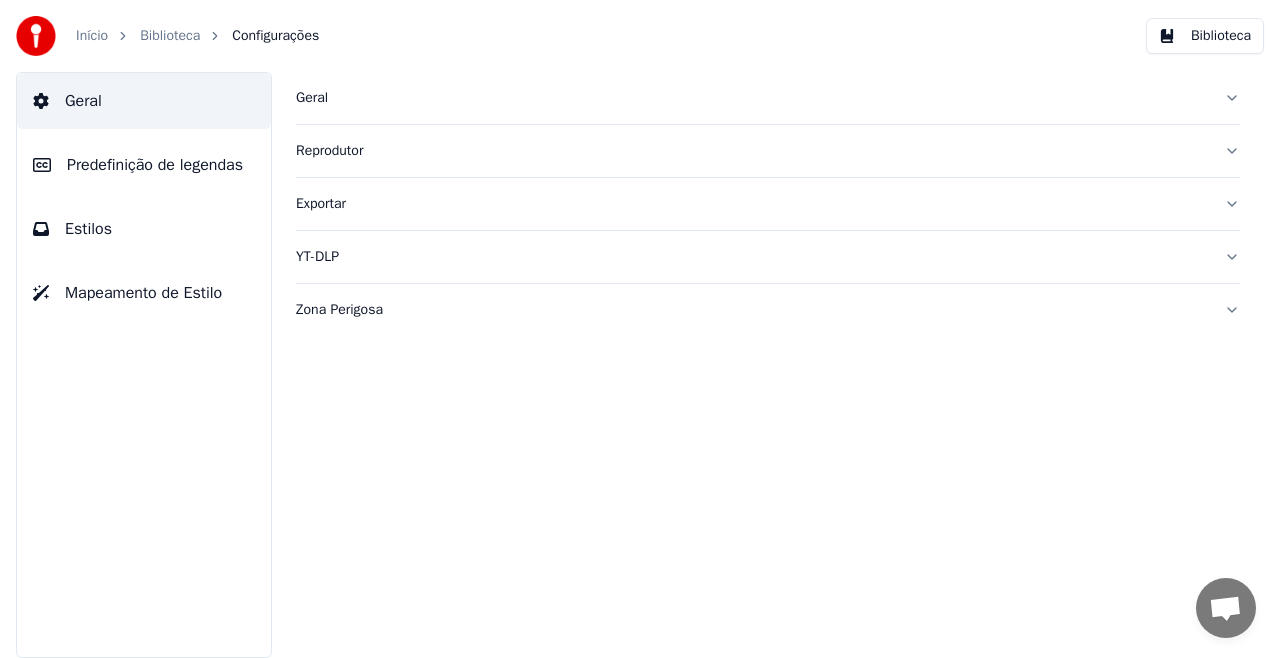 click on "Geral" at bounding box center (752, 98) 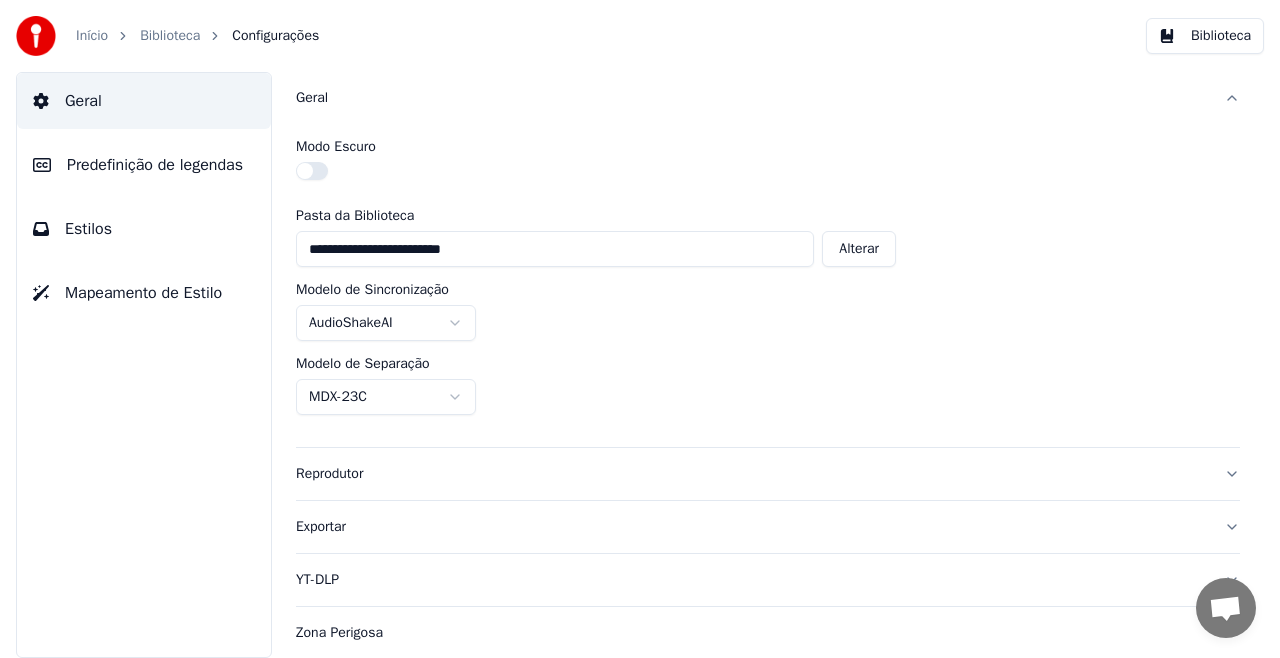 click on "Início" at bounding box center (92, 36) 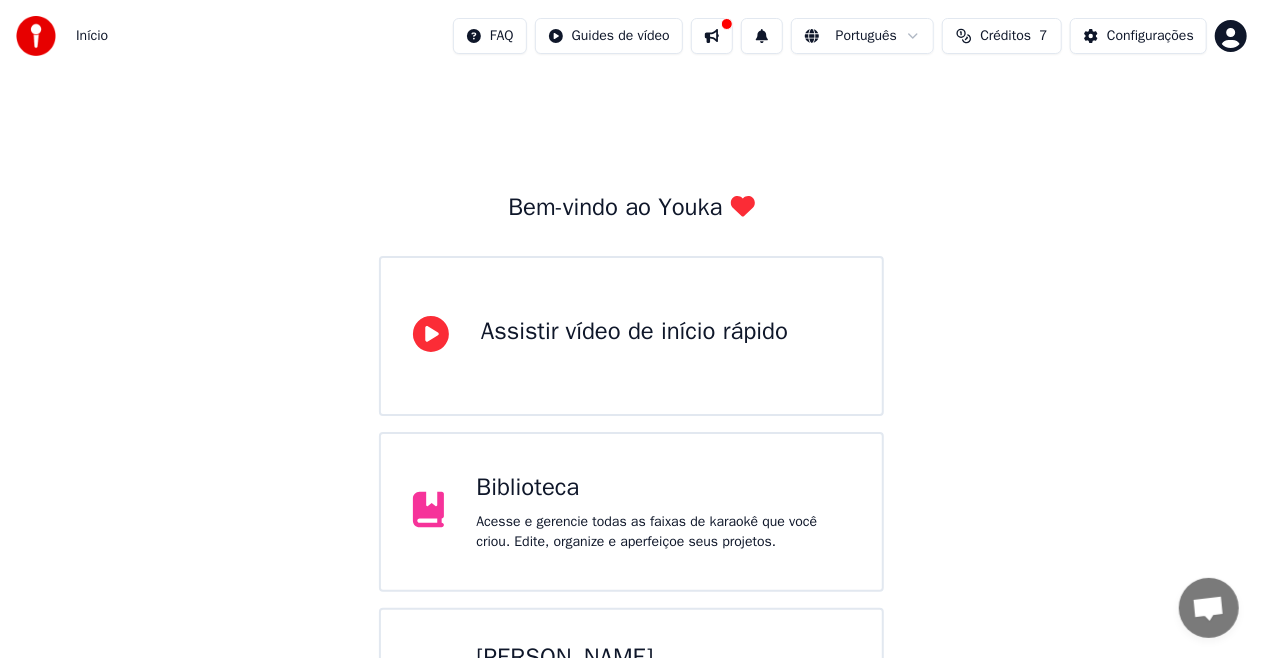 click at bounding box center [712, 36] 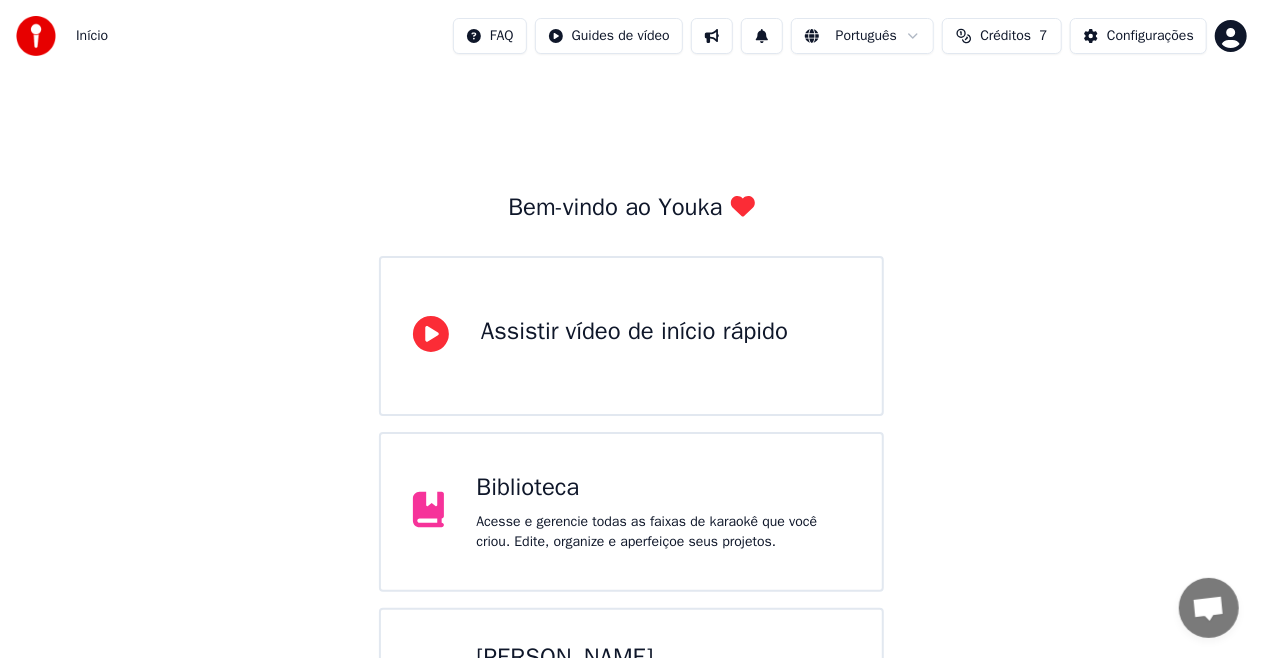 click at bounding box center (712, 36) 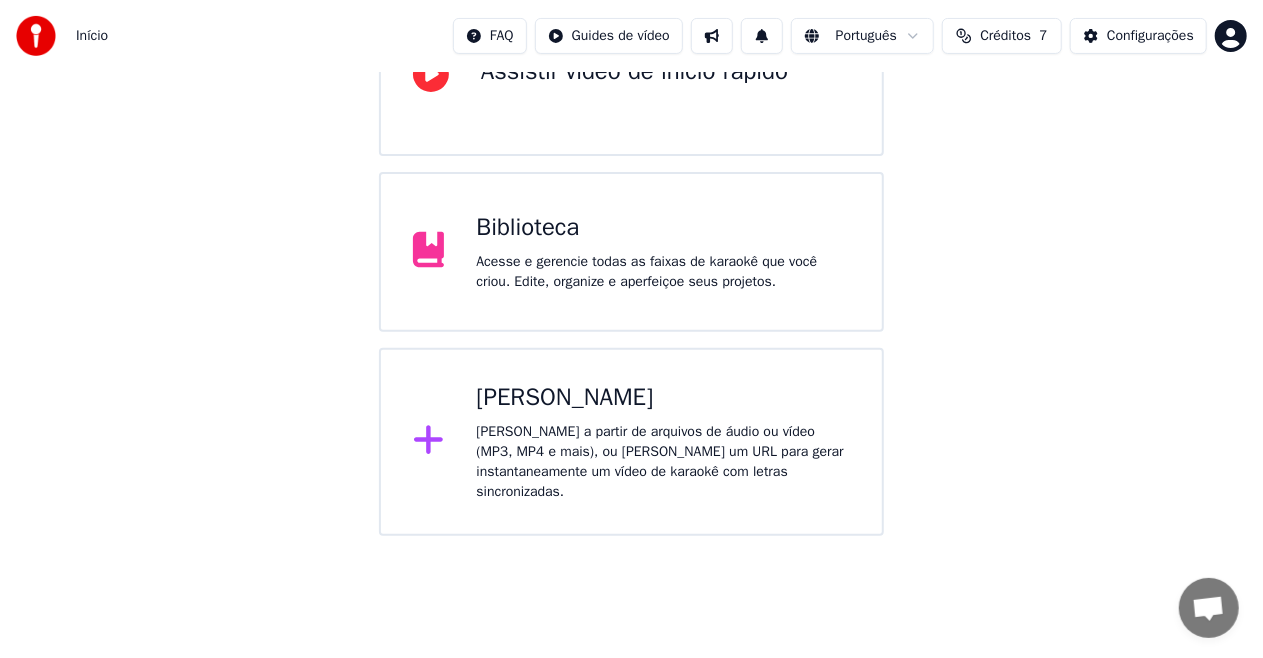 scroll, scrollTop: 254, scrollLeft: 0, axis: vertical 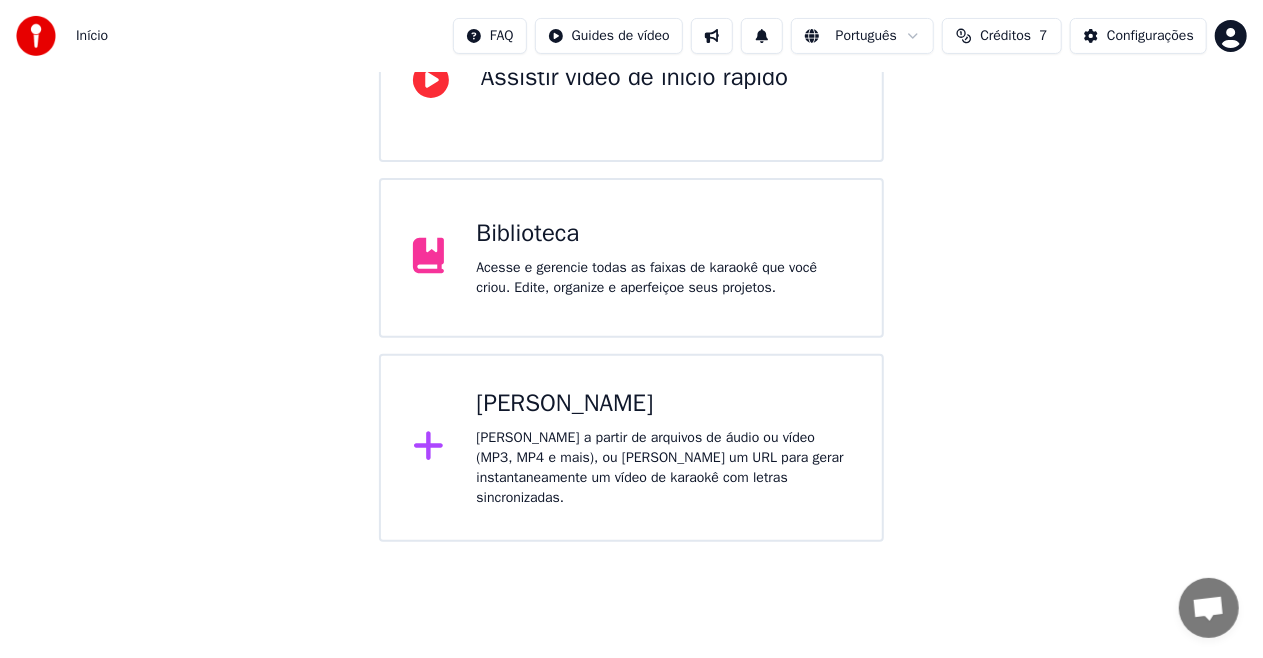 click on "Biblioteca Acesse e gerencie todas as faixas de karaokê que você criou. Edite, organize e aperfeiçoe seus projetos." at bounding box center (631, 258) 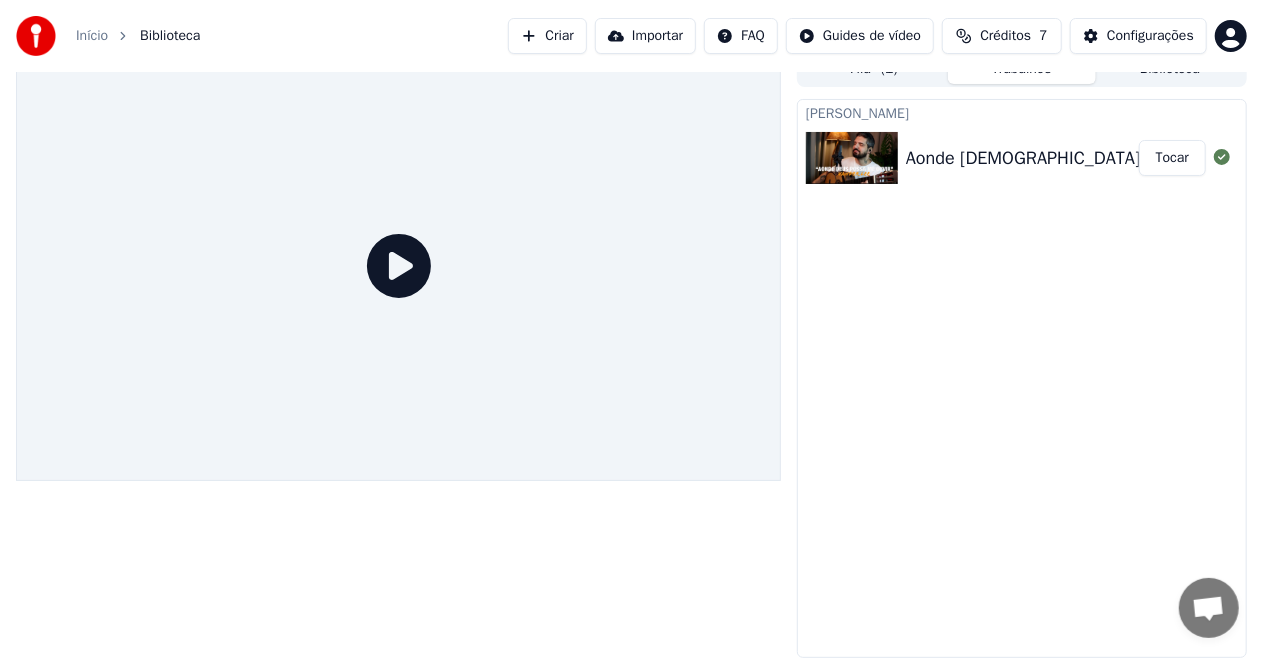 scroll, scrollTop: 21, scrollLeft: 0, axis: vertical 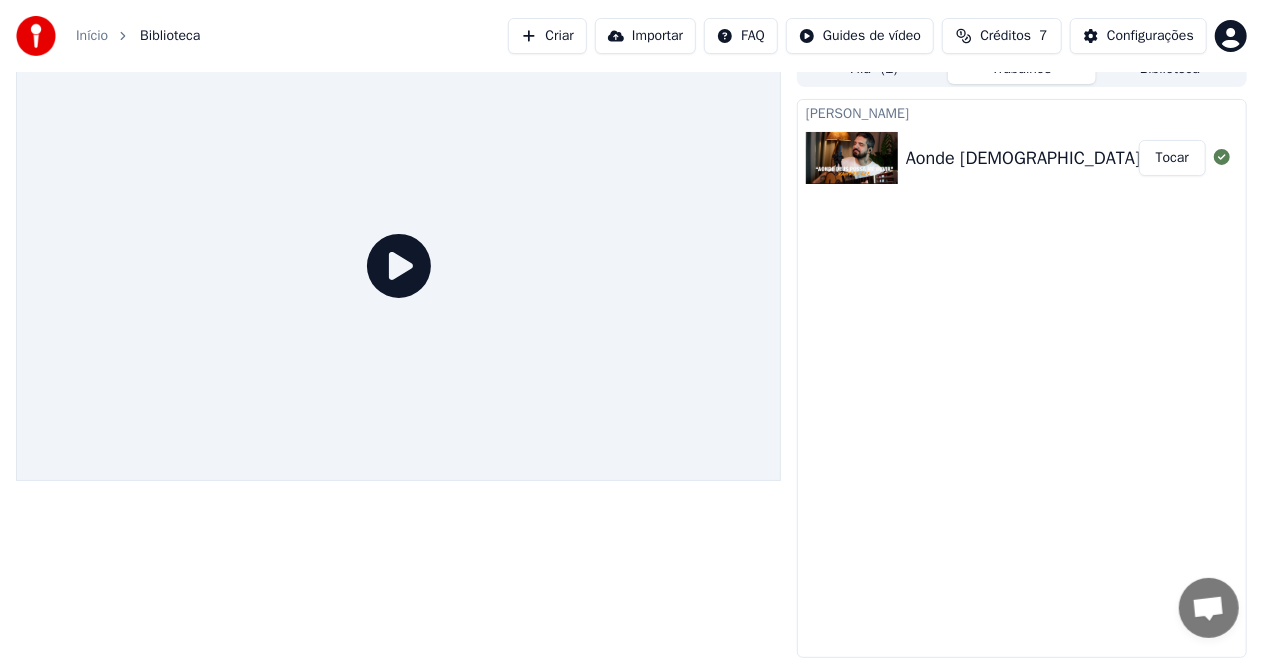 click on "[PERSON_NAME]" at bounding box center [1022, 112] 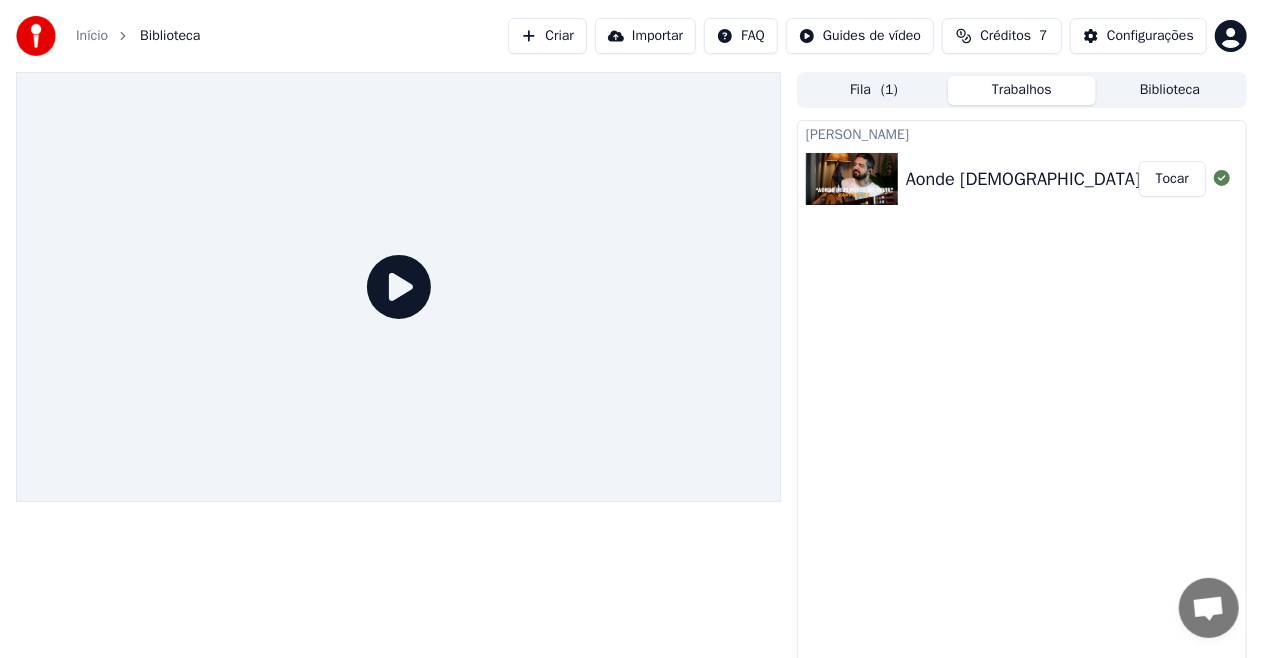 click on "Fila ( 1 )" at bounding box center [874, 90] 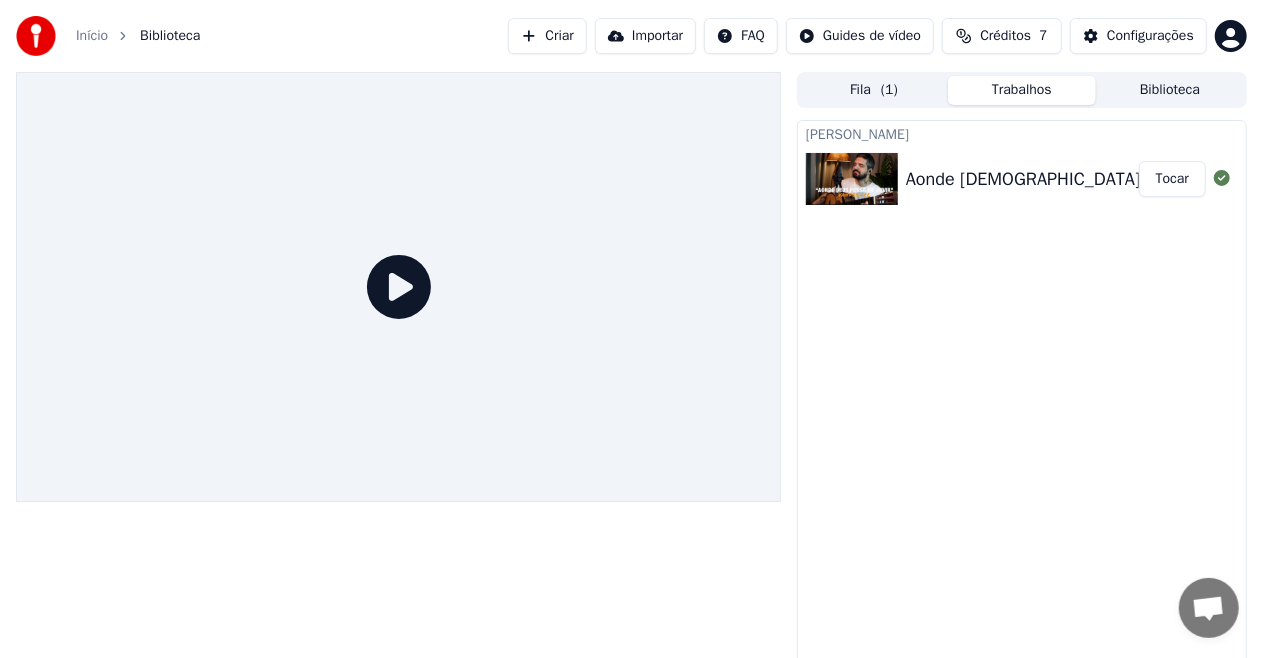 click on "Trabalhos" at bounding box center (1022, 90) 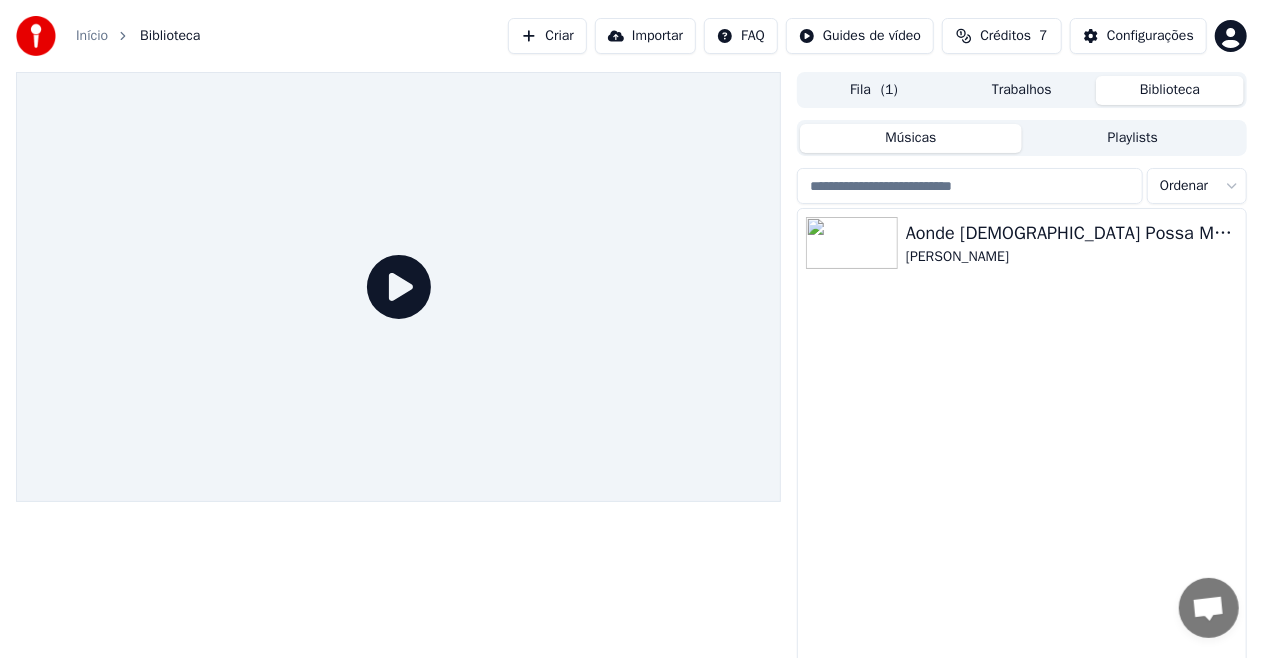click on "Biblioteca" at bounding box center [1170, 90] 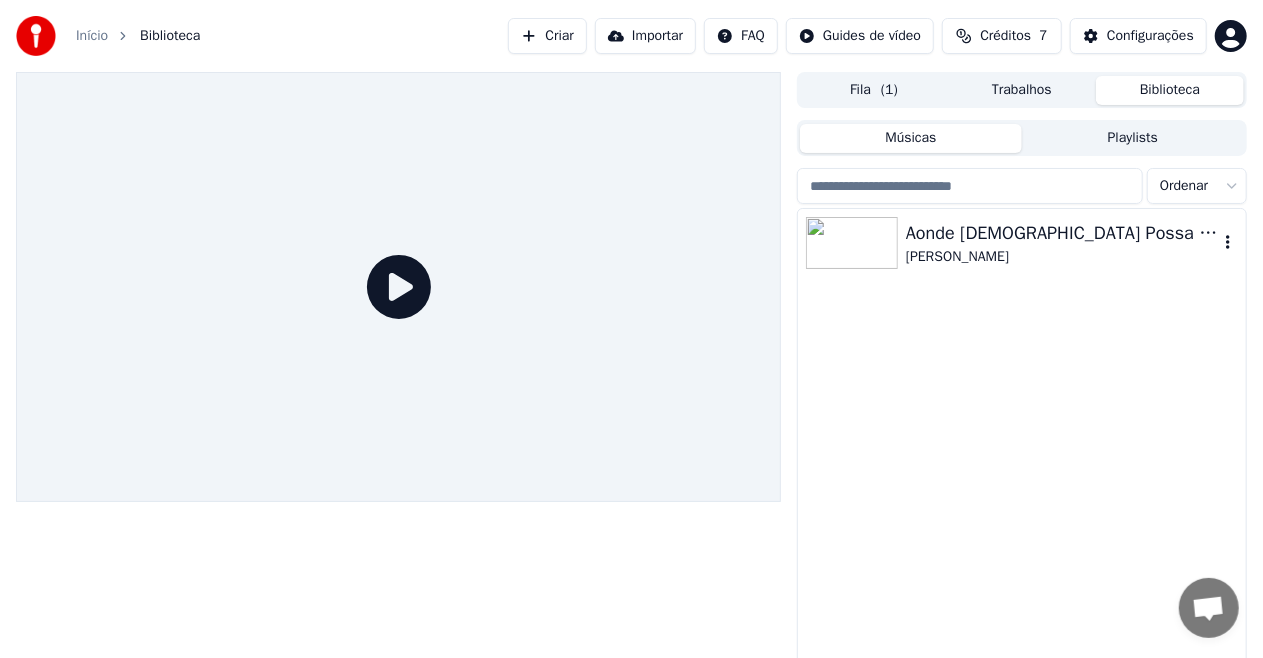 click at bounding box center [852, 243] 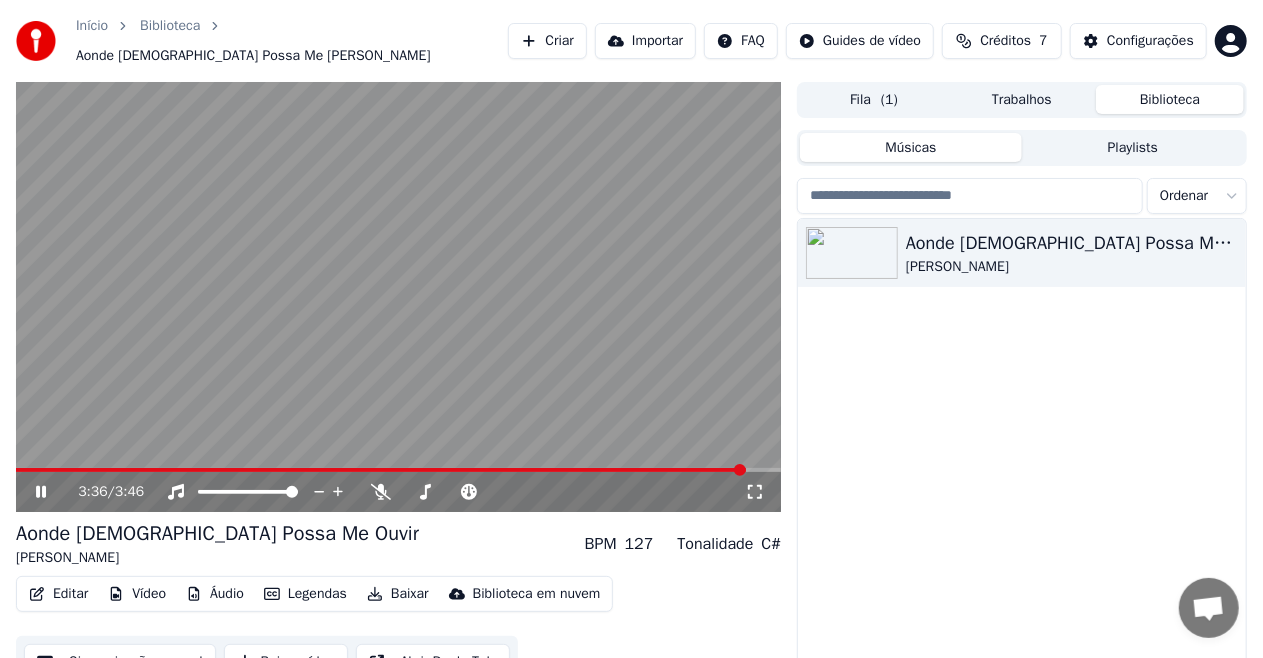 click on "3:36  /  3:46" at bounding box center [398, 492] 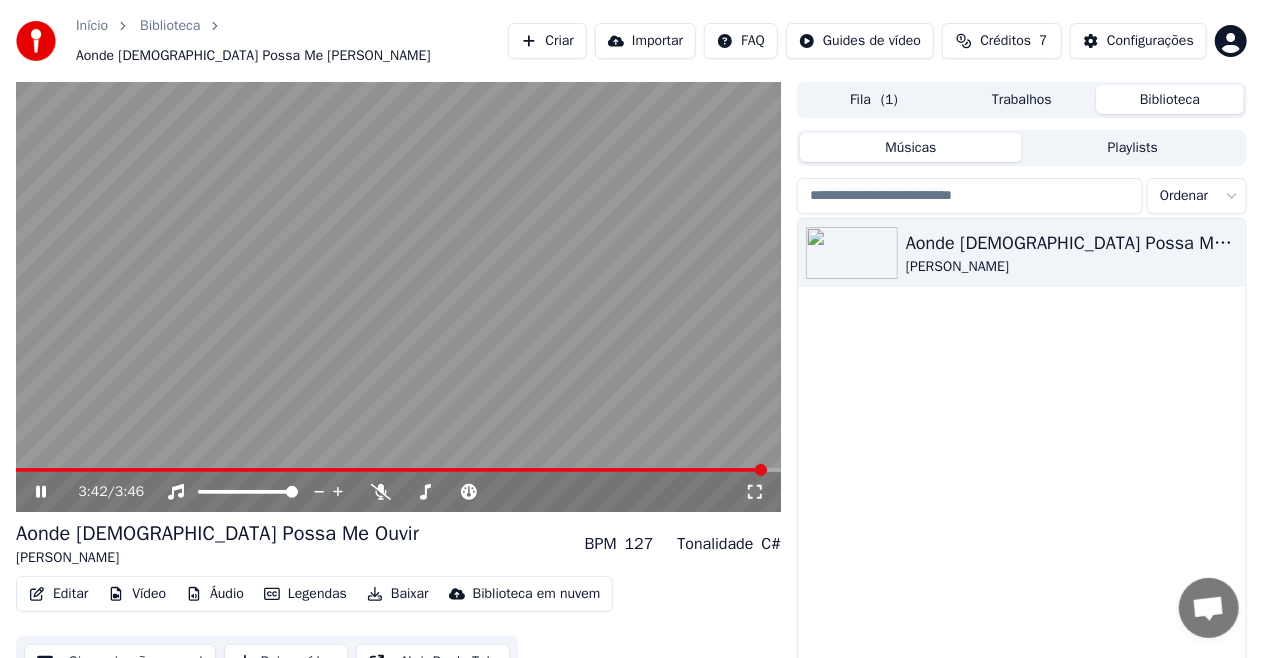 click 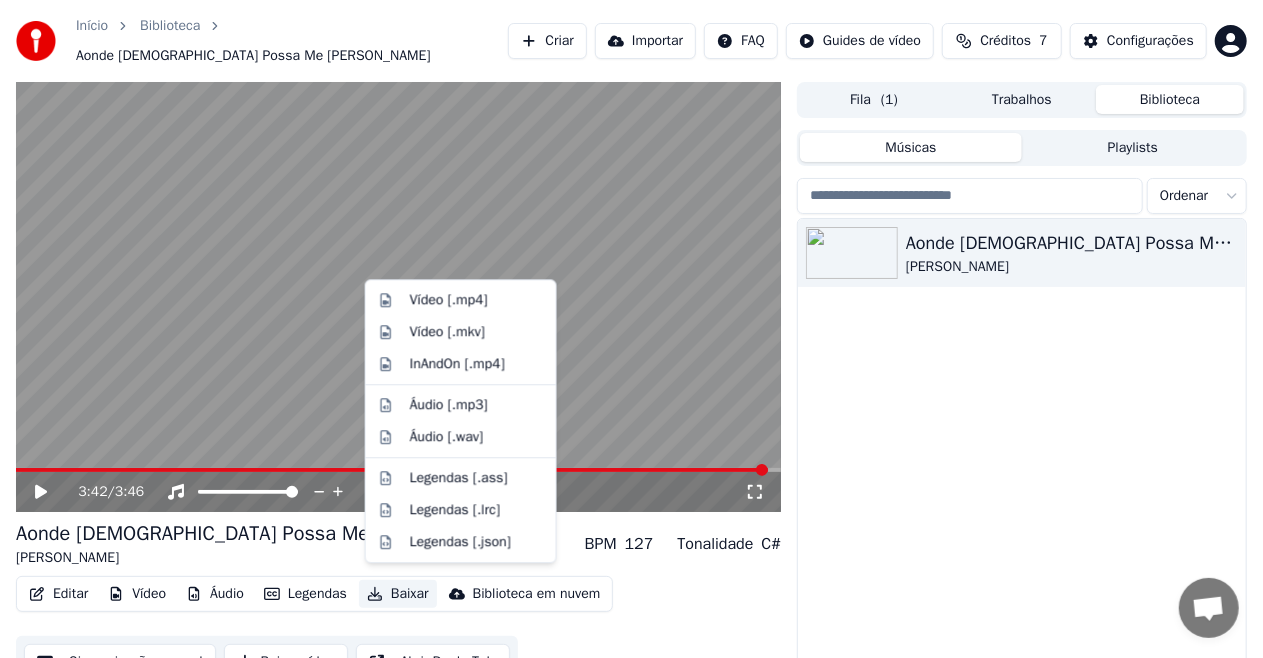 click on "Baixar" at bounding box center [398, 594] 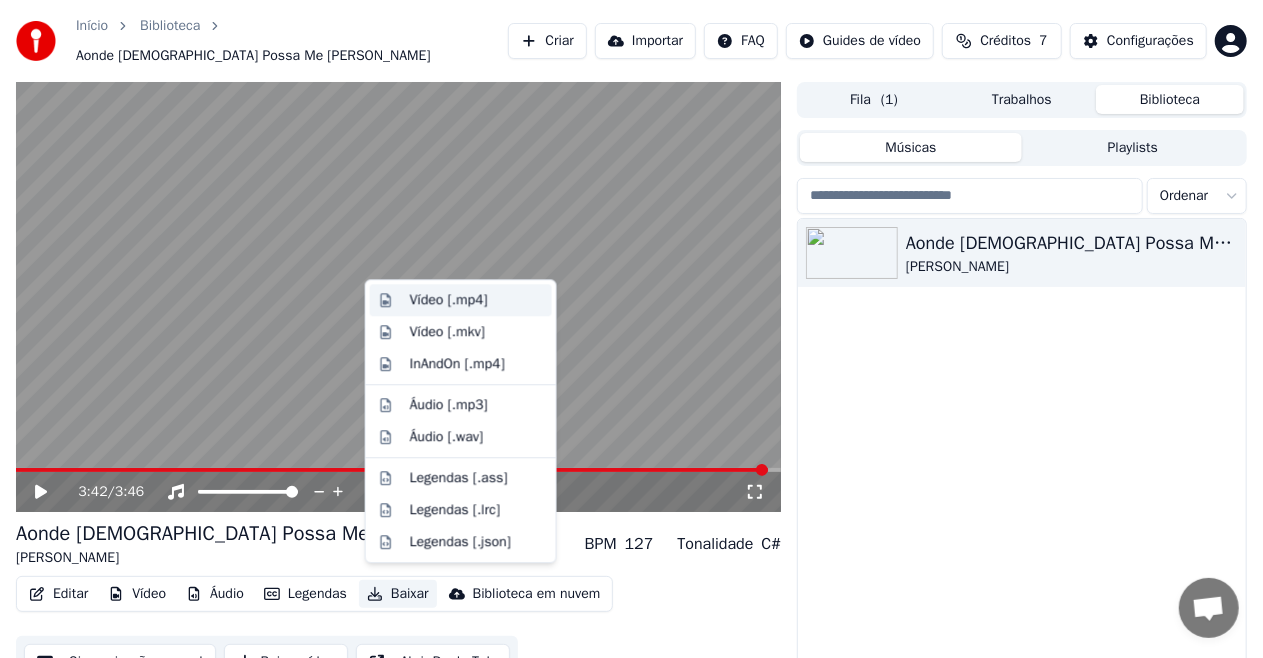 click on "Vídeo [.mp4]" at bounding box center (449, 300) 